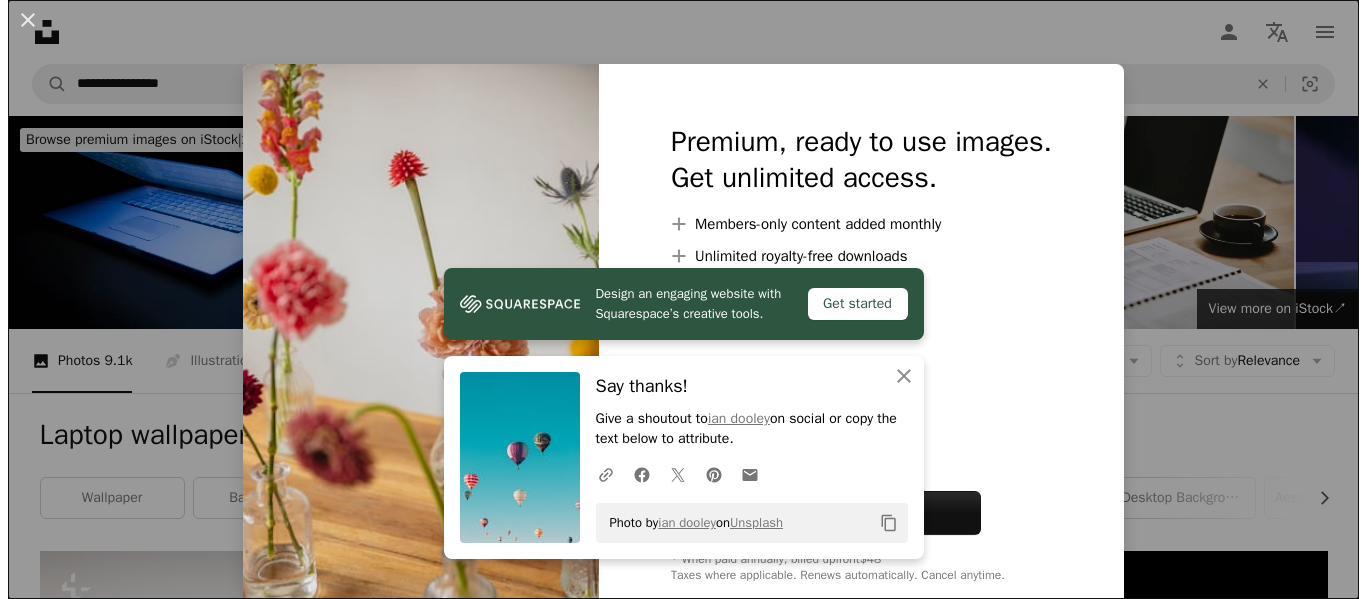 scroll, scrollTop: 2167, scrollLeft: 0, axis: vertical 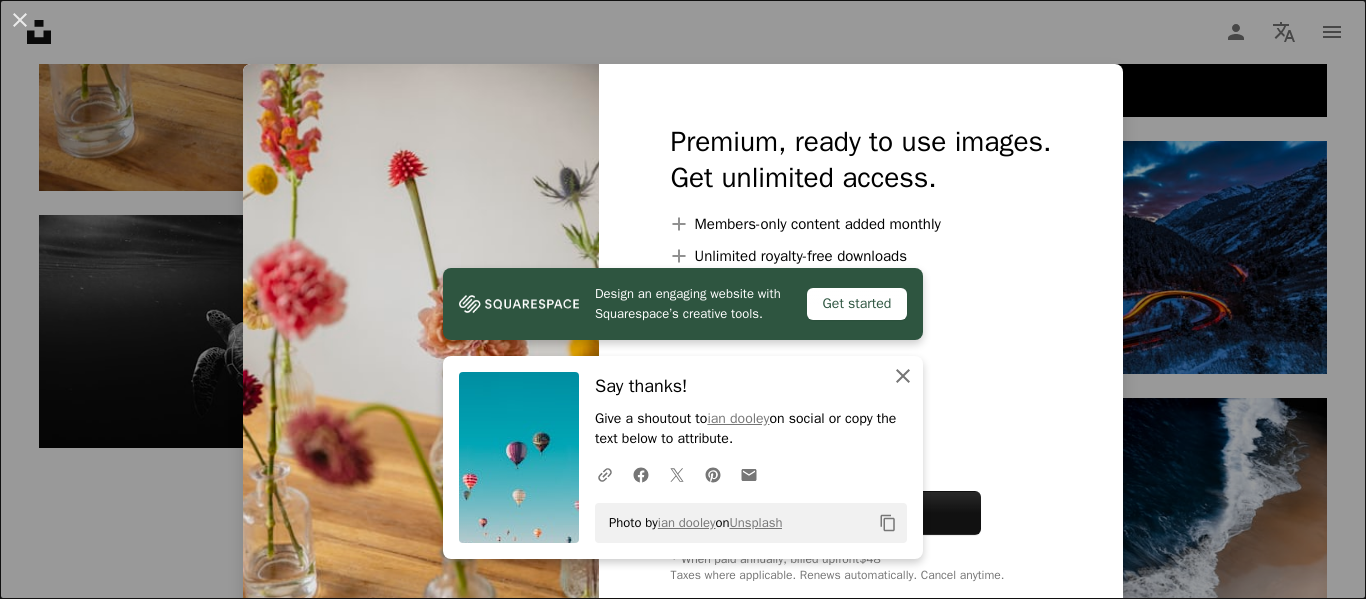 click on "An X shape" 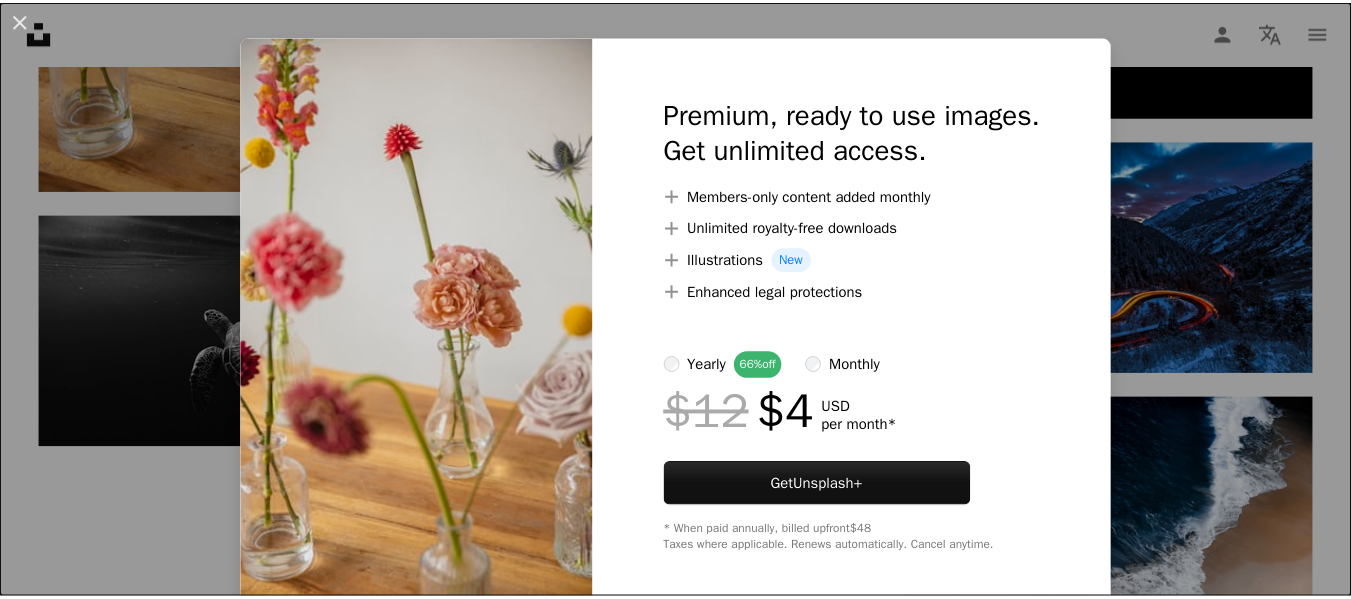 scroll, scrollTop: 43, scrollLeft: 0, axis: vertical 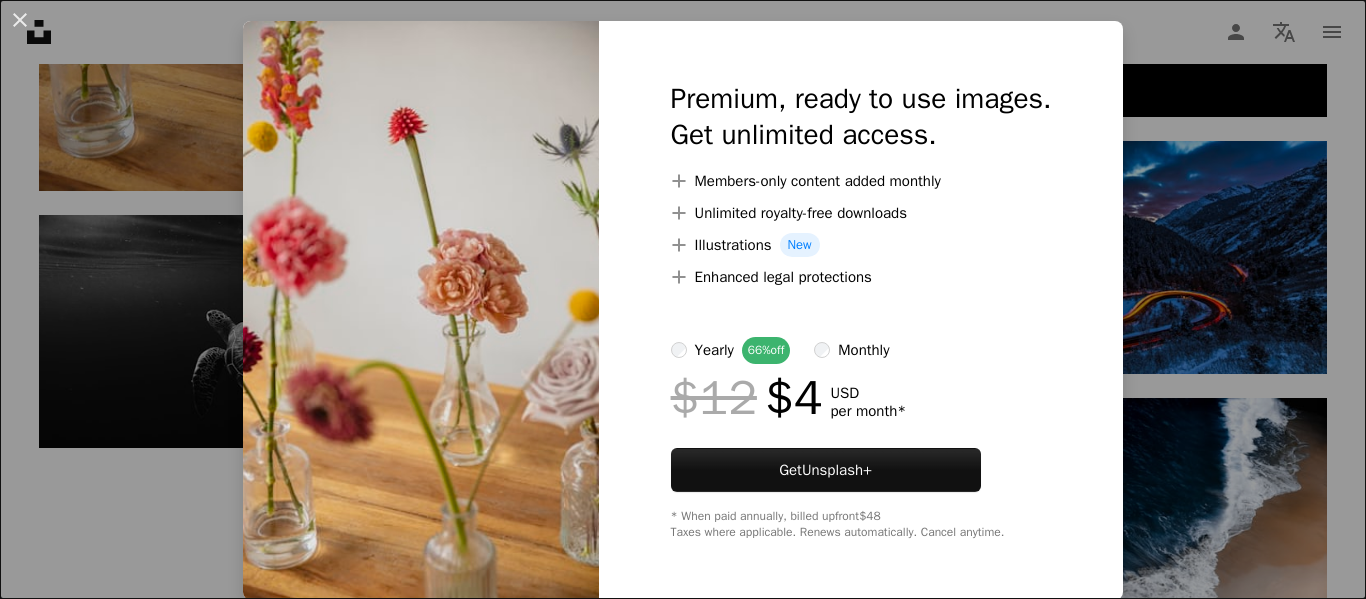 click on "An X shape Premium, ready to use images. Get unlimited access. A plus sign Members-only content added monthly A plus sign Unlimited royalty-free downloads A plus sign Illustrations  New A plus sign Enhanced legal protections yearly 66%  off monthly $12   $4 USD per month * Get  Unsplash+ * When paid annually, billed upfront  $48 Taxes where applicable. Renews automatically. Cancel anytime." at bounding box center (683, 299) 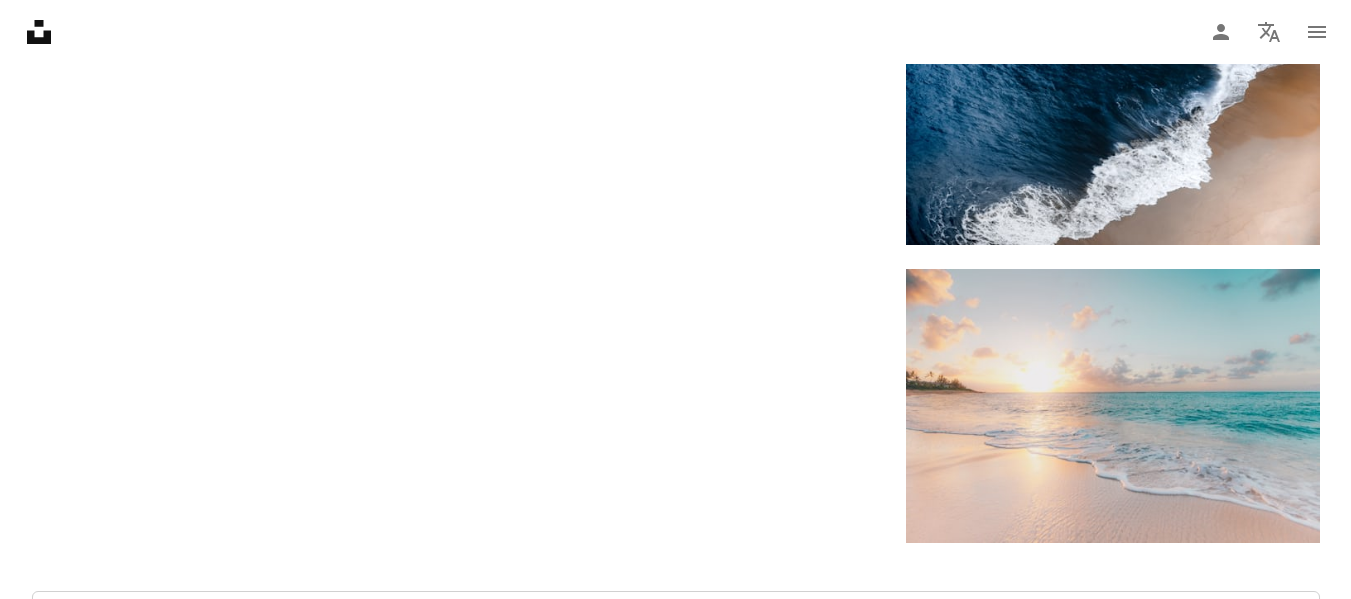 scroll, scrollTop: 2667, scrollLeft: 0, axis: vertical 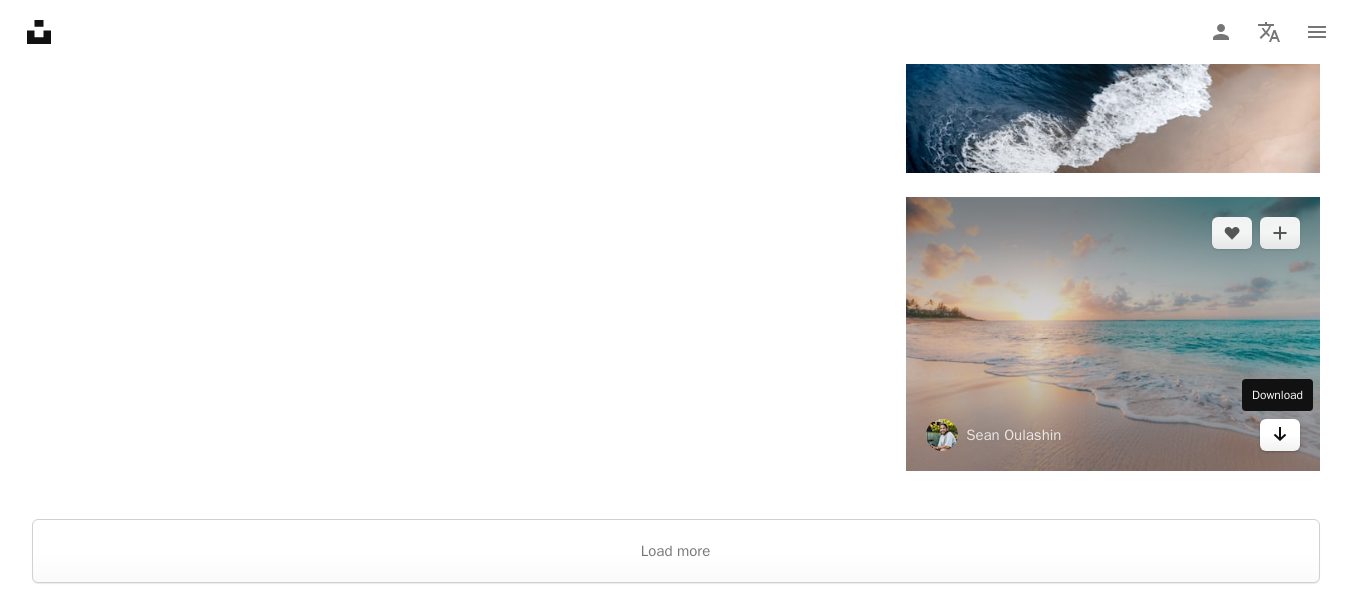 click on "Arrow pointing down" 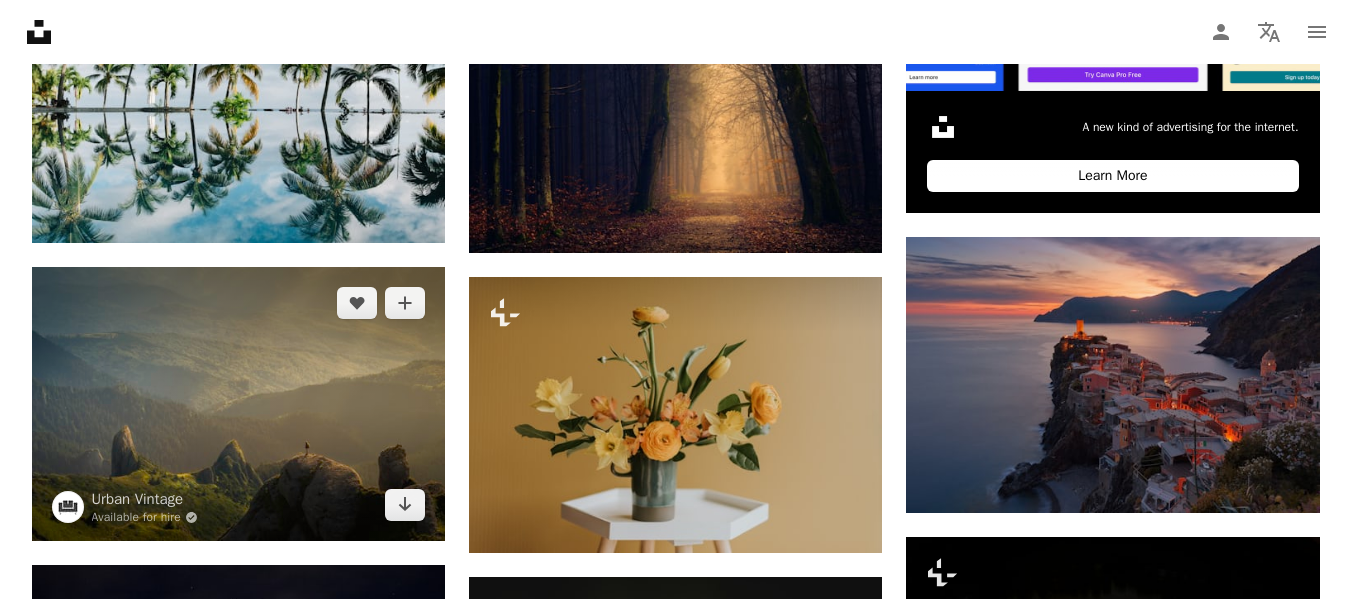 scroll, scrollTop: 833, scrollLeft: 0, axis: vertical 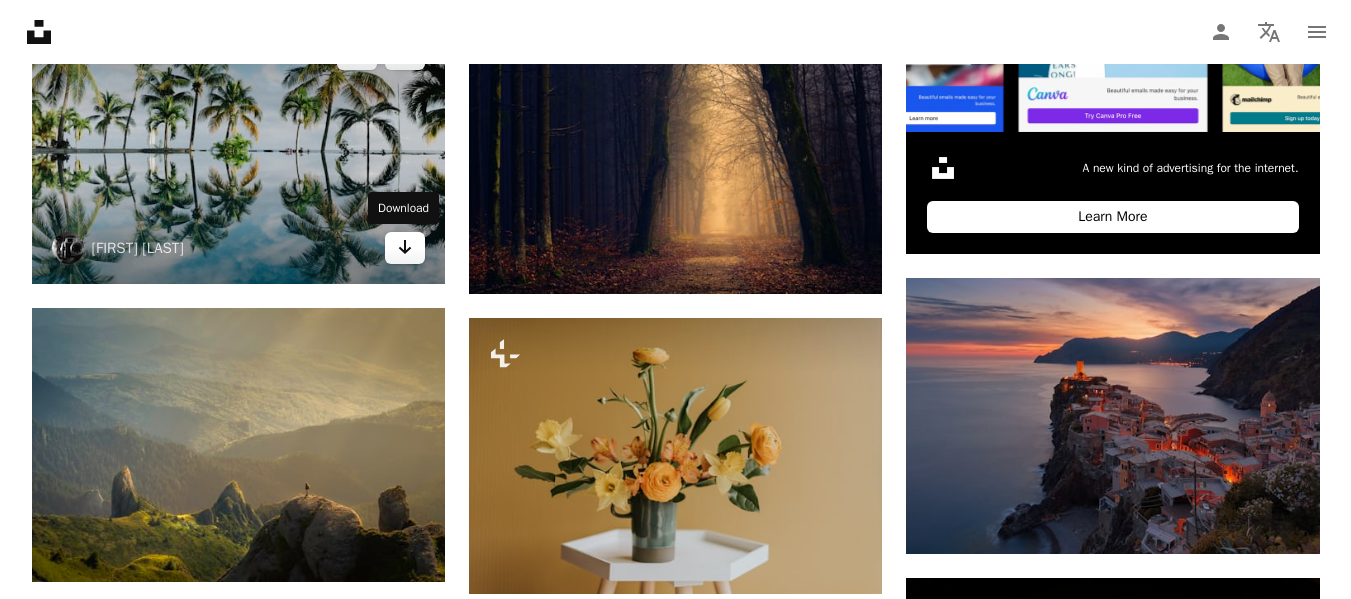 click 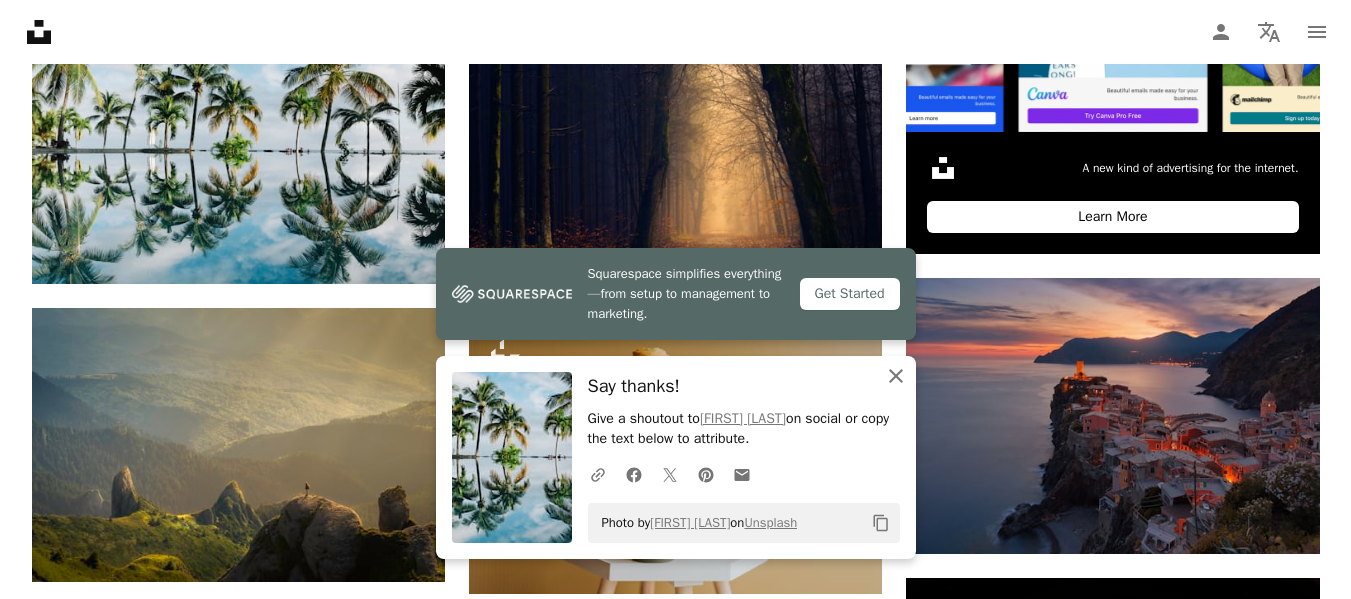 click on "An X shape" 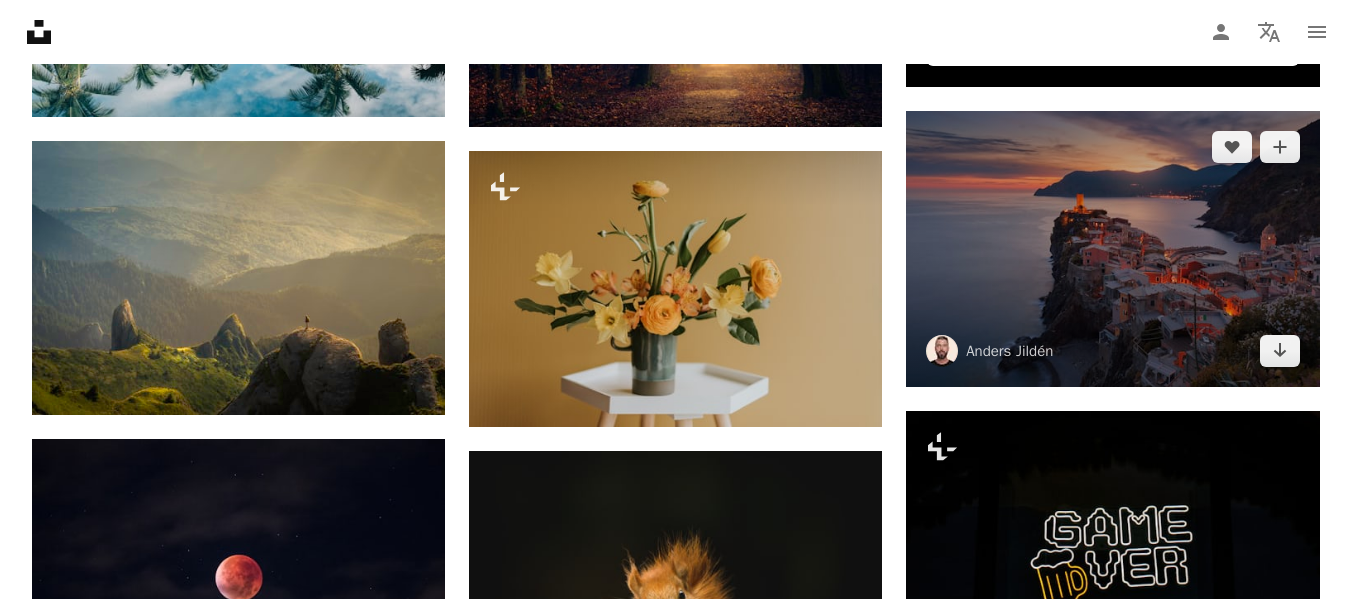 scroll, scrollTop: 0, scrollLeft: 0, axis: both 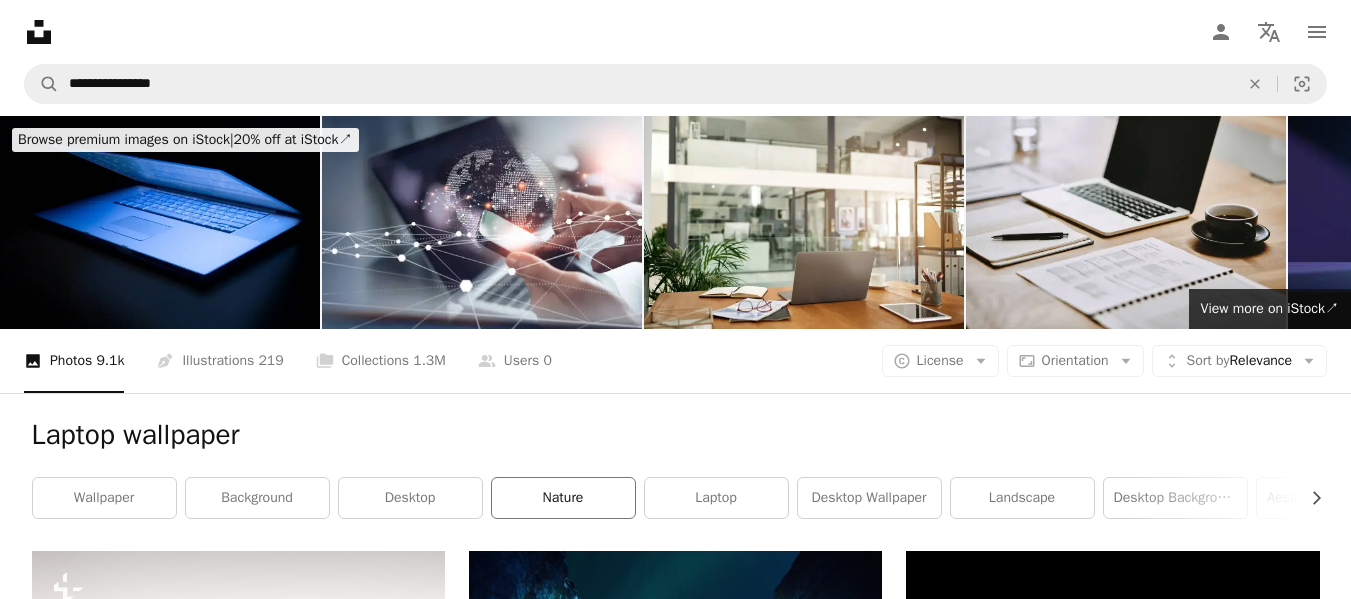 click on "nature" at bounding box center [563, 498] 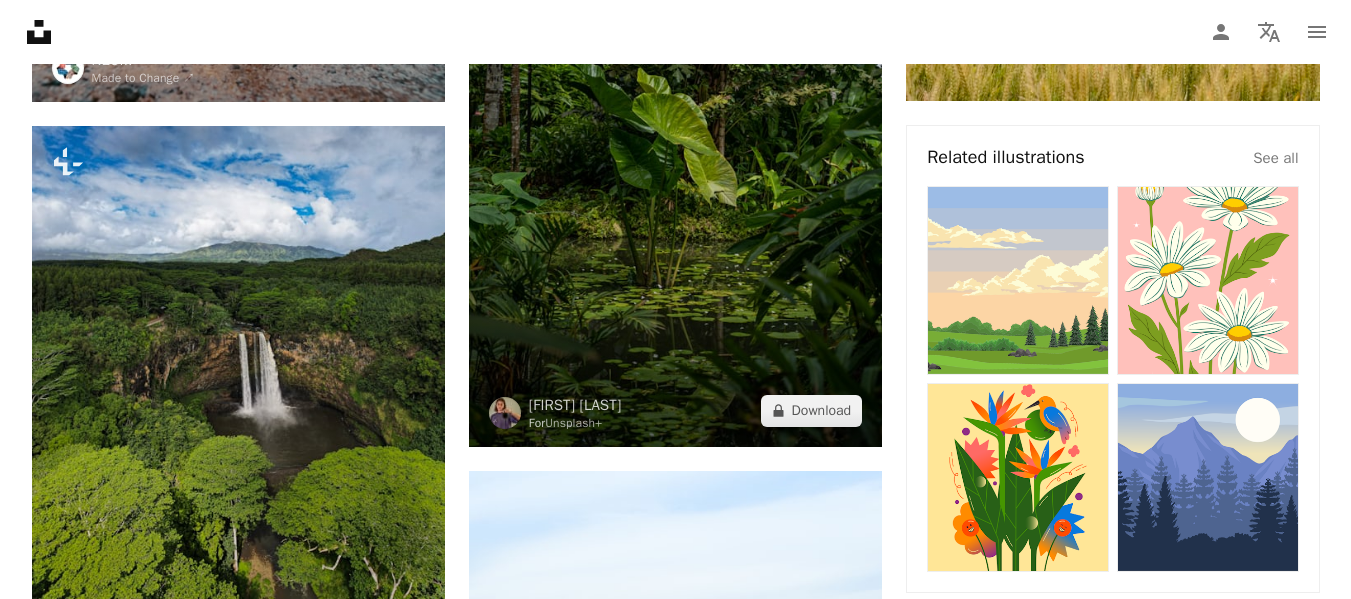 scroll, scrollTop: 0, scrollLeft: 0, axis: both 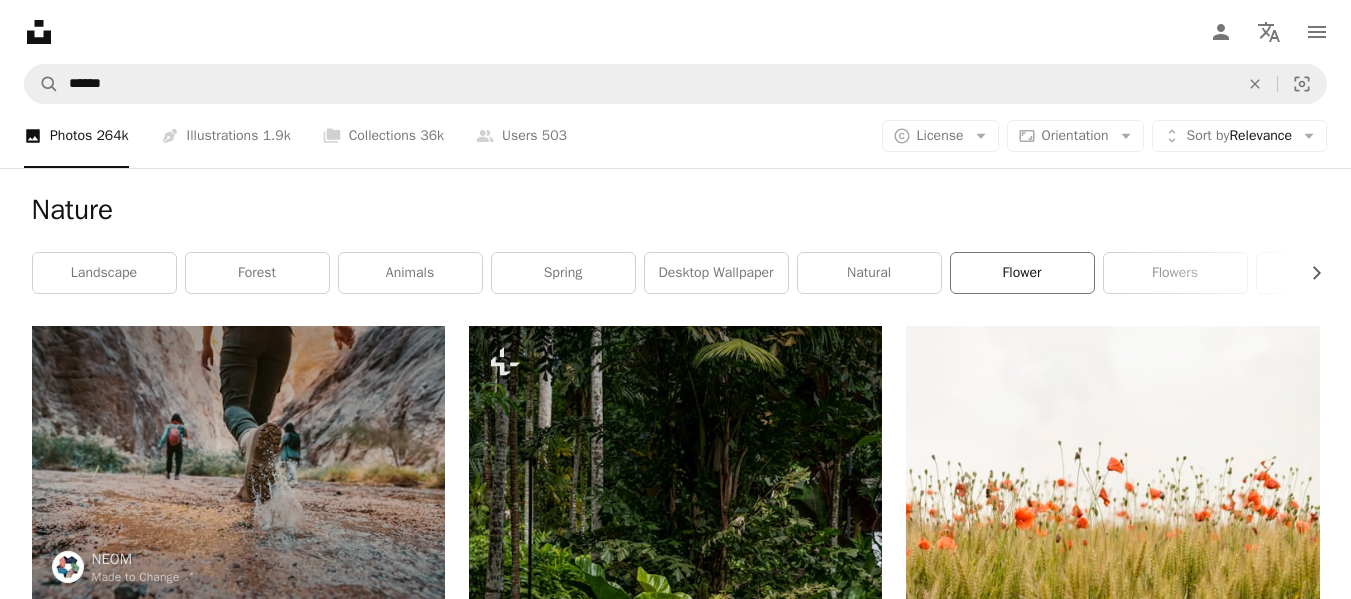 click on "flower" at bounding box center [1022, 273] 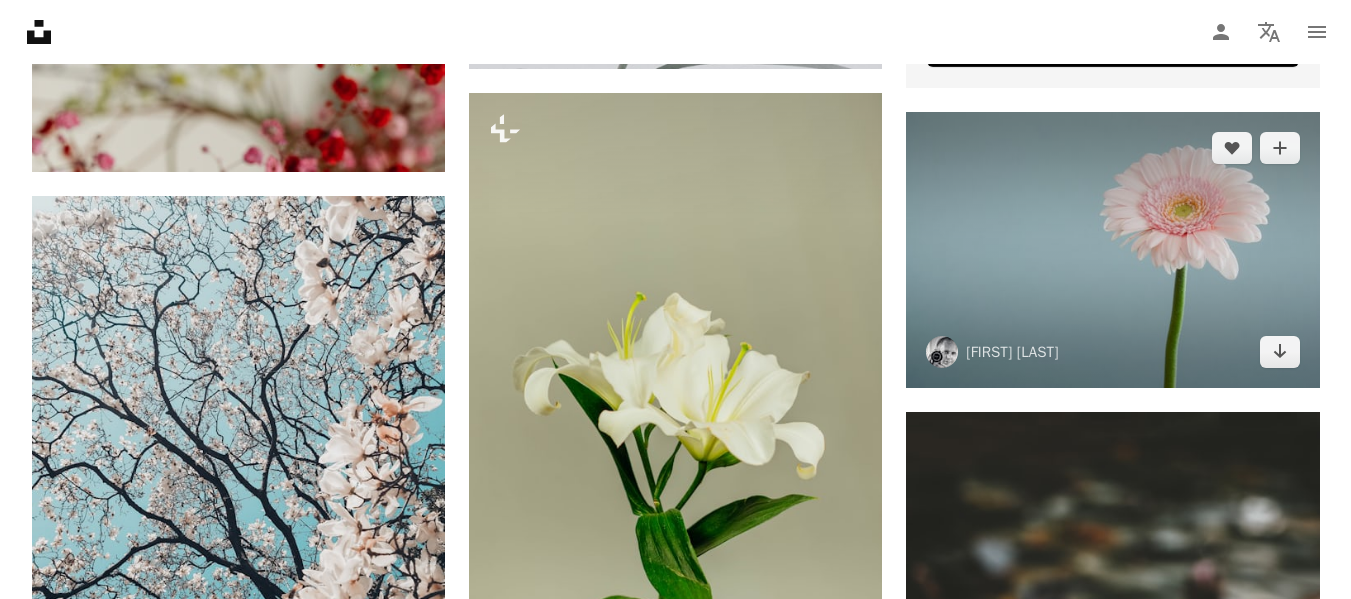 scroll, scrollTop: 1000, scrollLeft: 0, axis: vertical 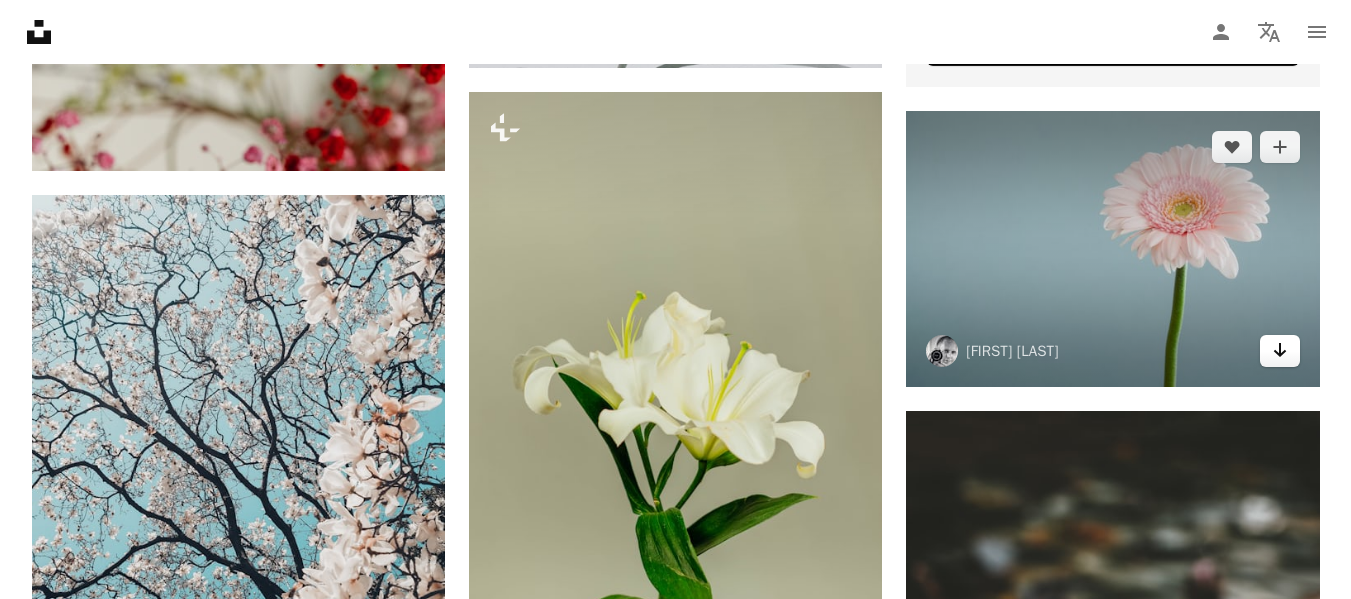 click 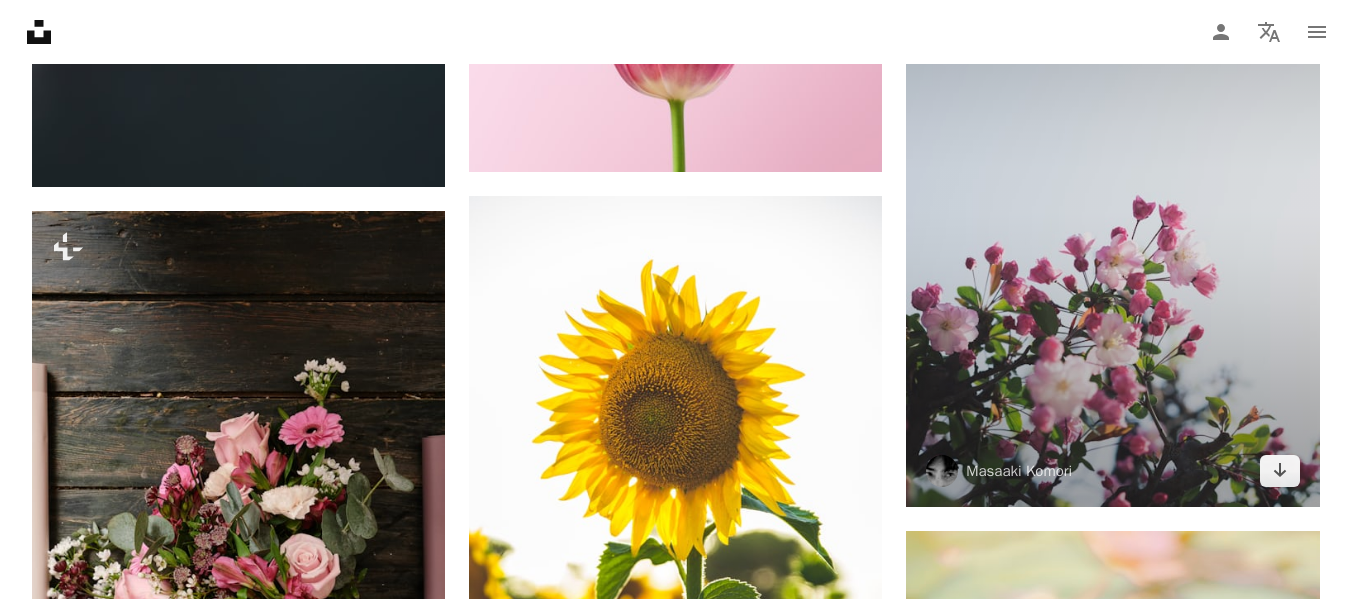 scroll, scrollTop: 2000, scrollLeft: 0, axis: vertical 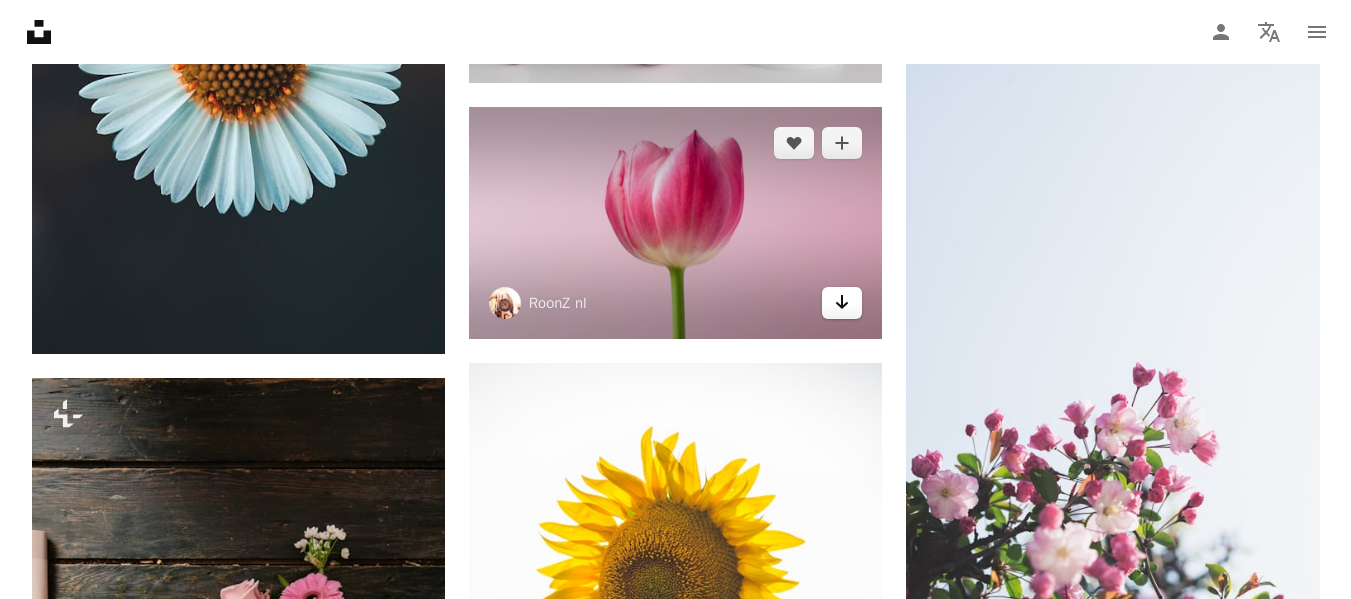 click on "Arrow pointing down" 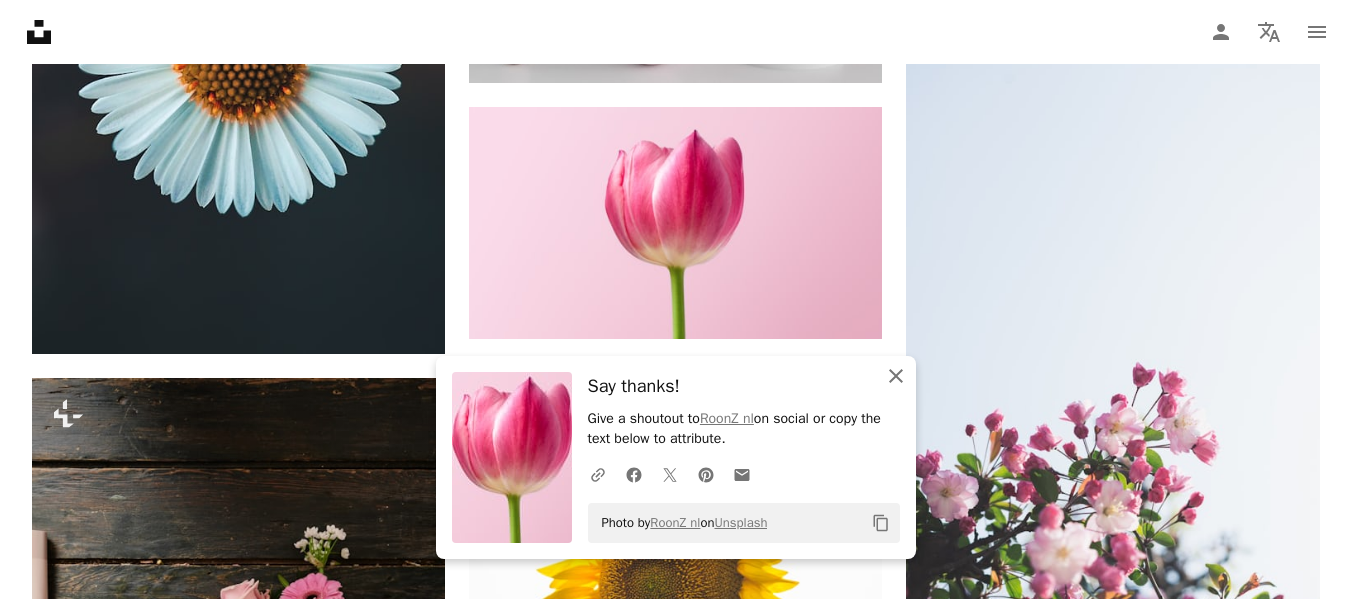 click on "An X shape" 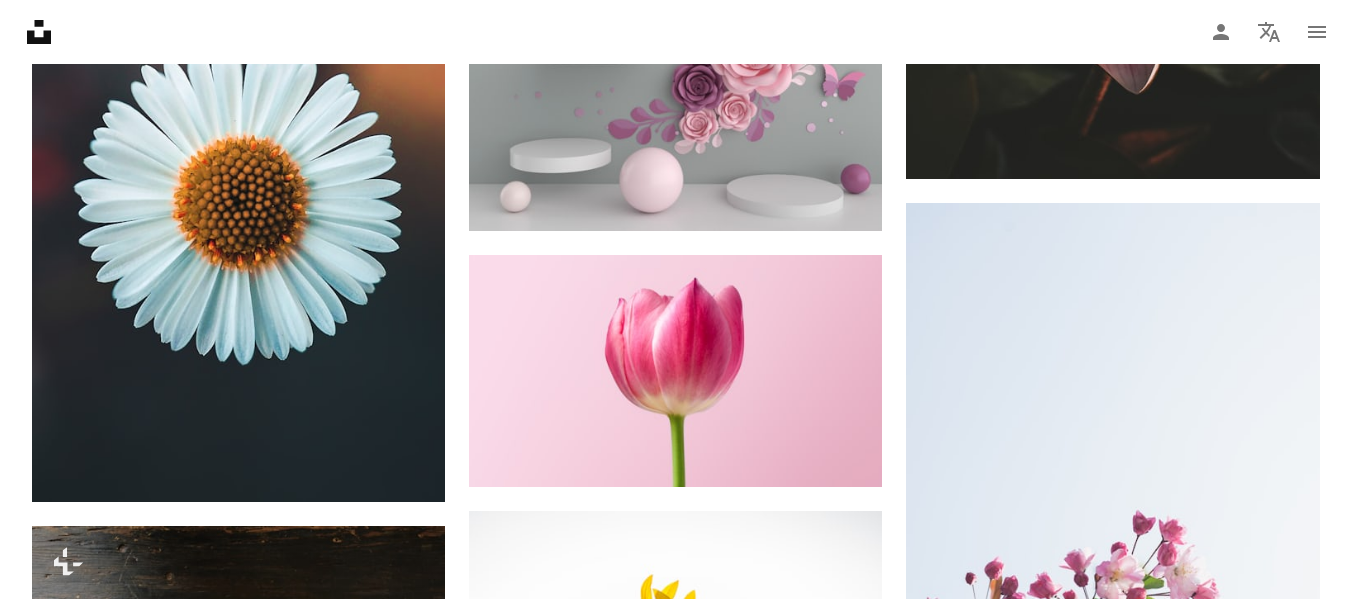 scroll, scrollTop: 2000, scrollLeft: 0, axis: vertical 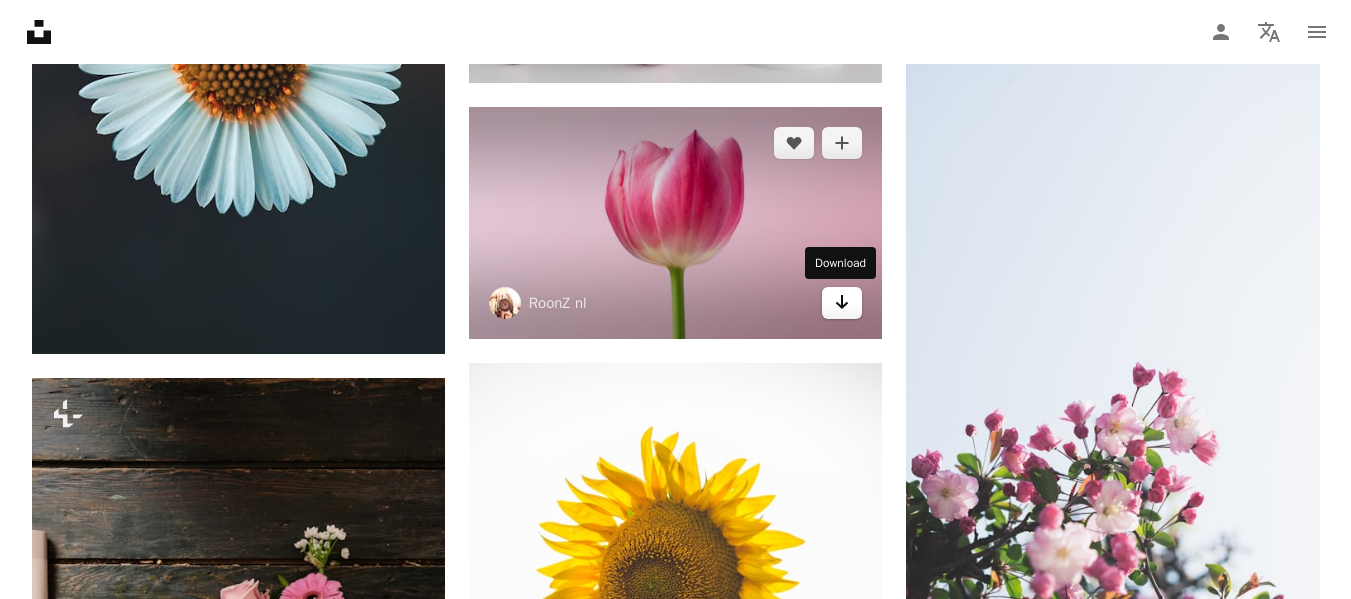click 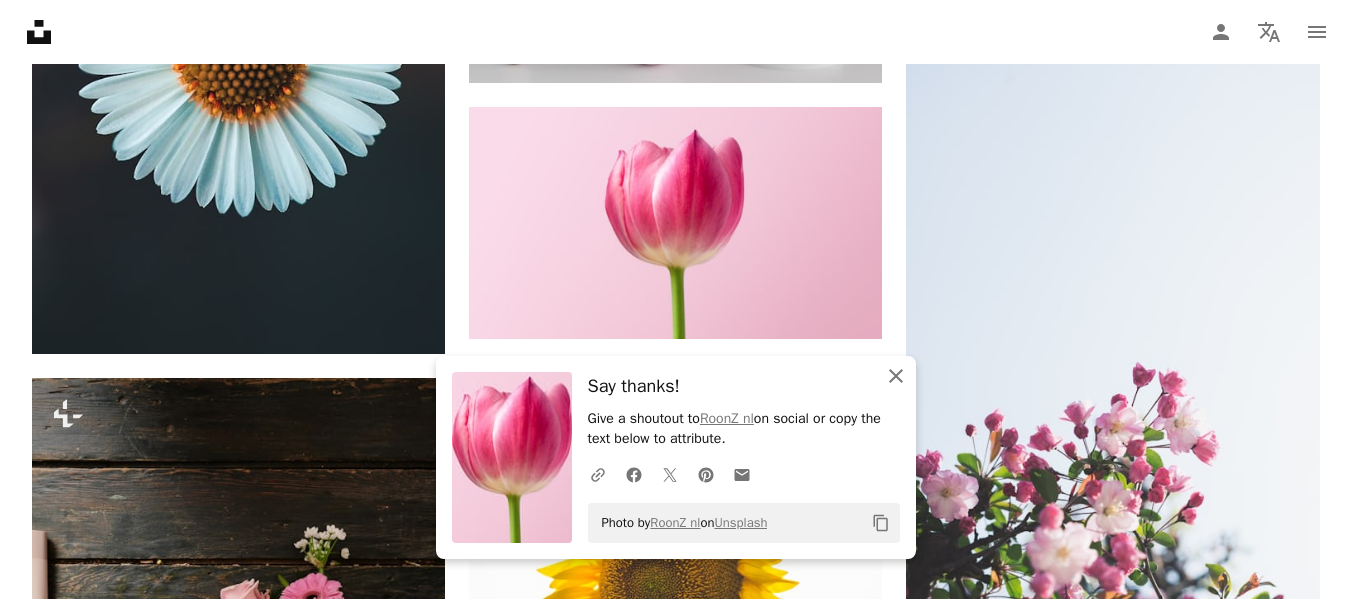click on "An X shape" 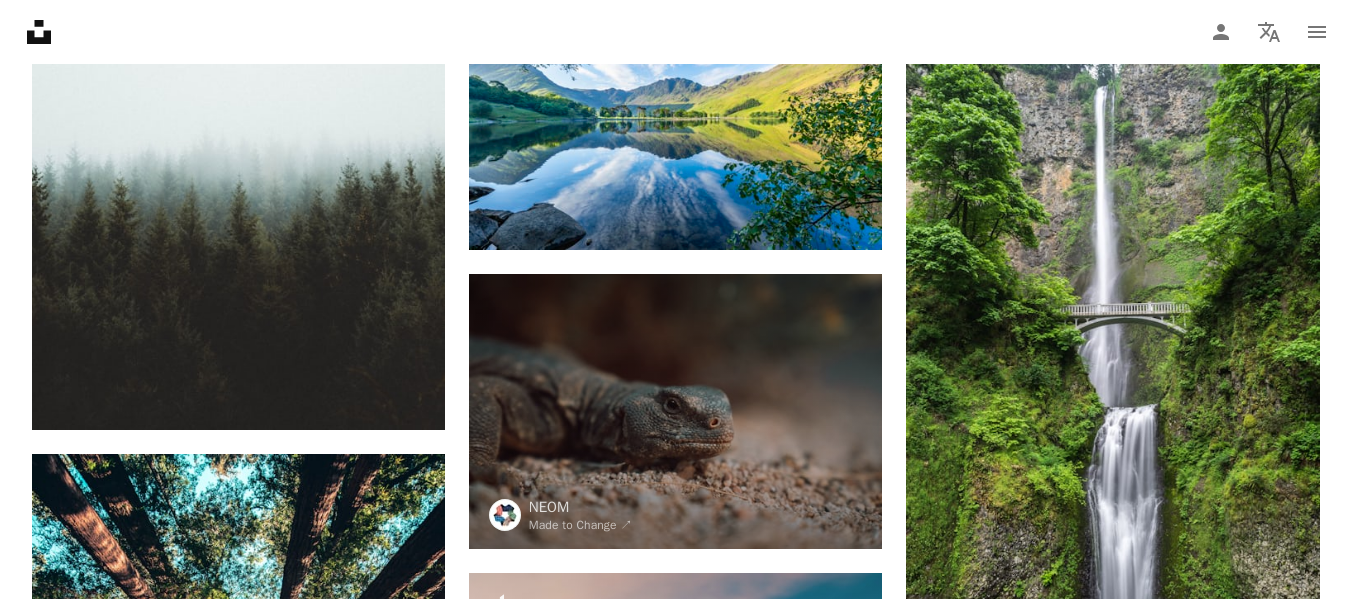 scroll, scrollTop: 0, scrollLeft: 0, axis: both 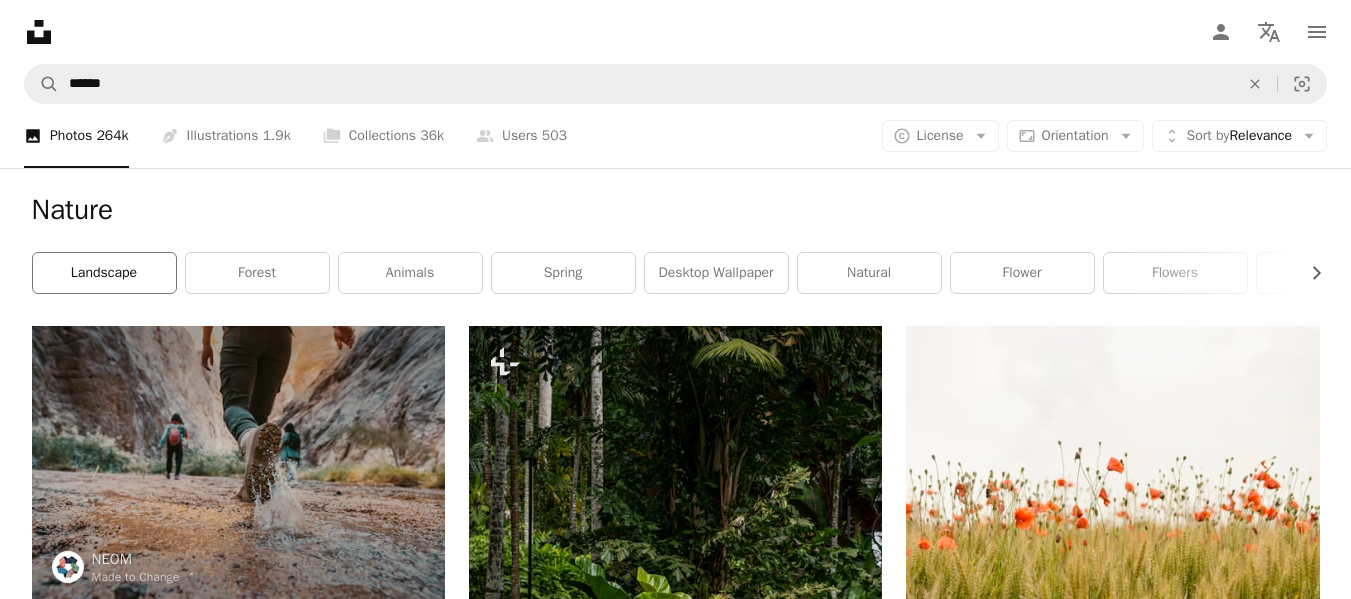click on "landscape" at bounding box center (104, 273) 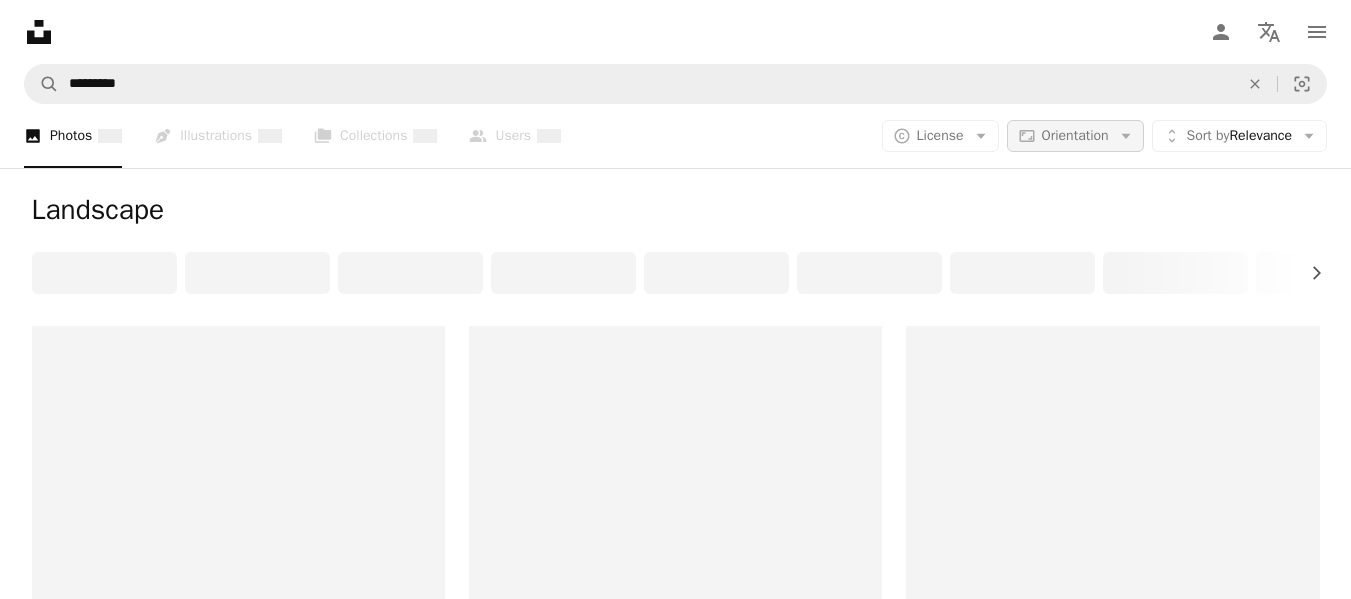 click on "Arrow down" 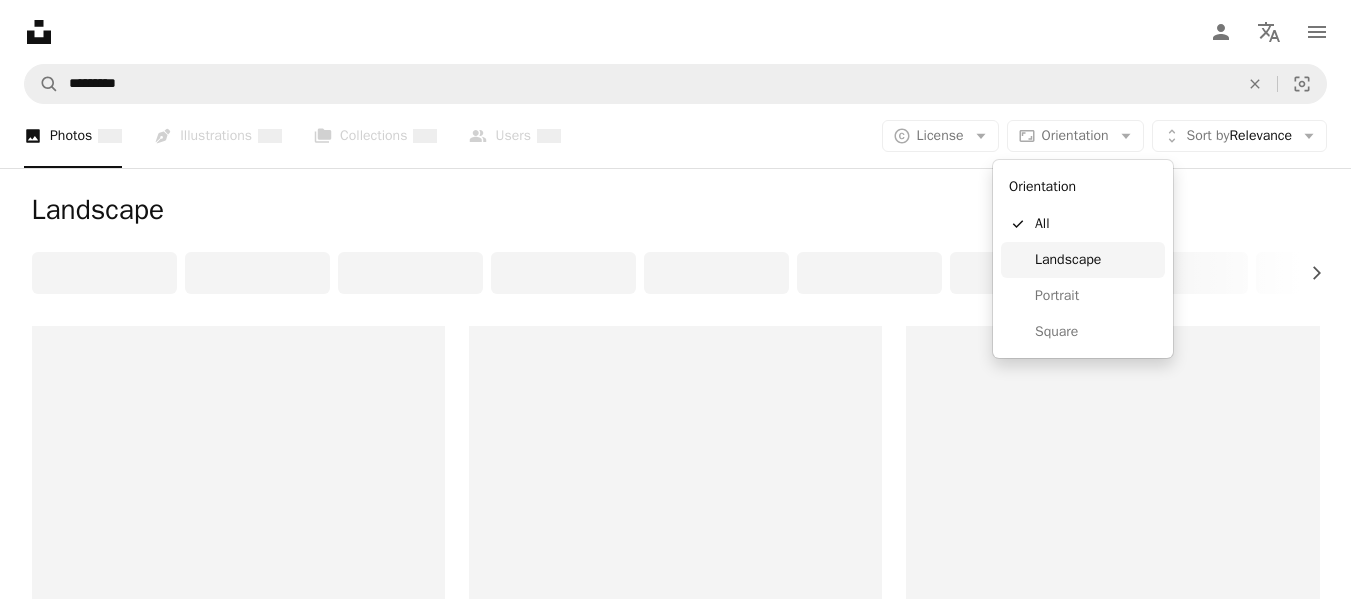 click on "Landscape" at bounding box center [1096, 260] 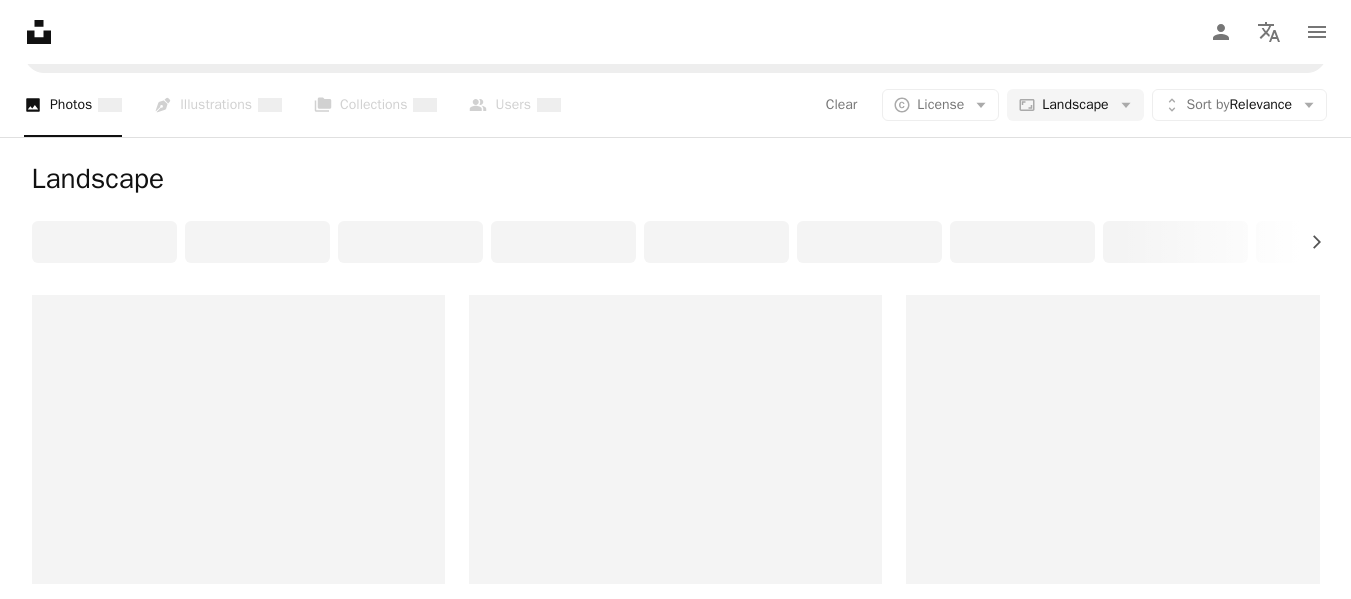 scroll, scrollTop: 0, scrollLeft: 0, axis: both 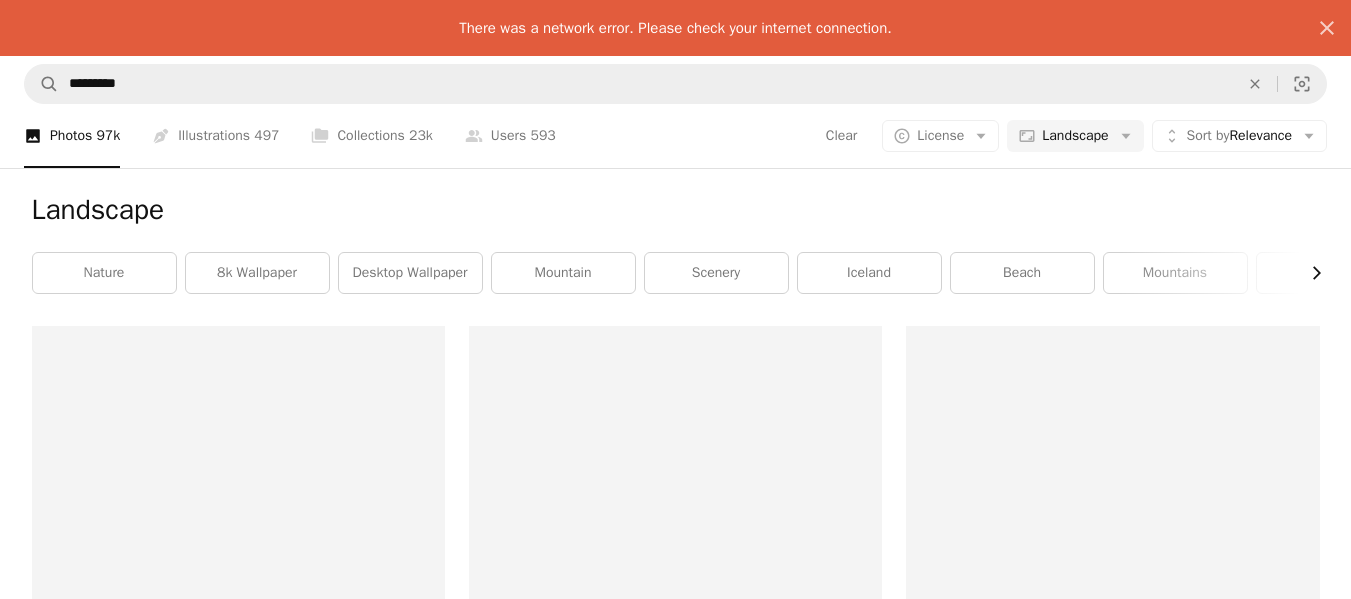 click on "Chevron right" 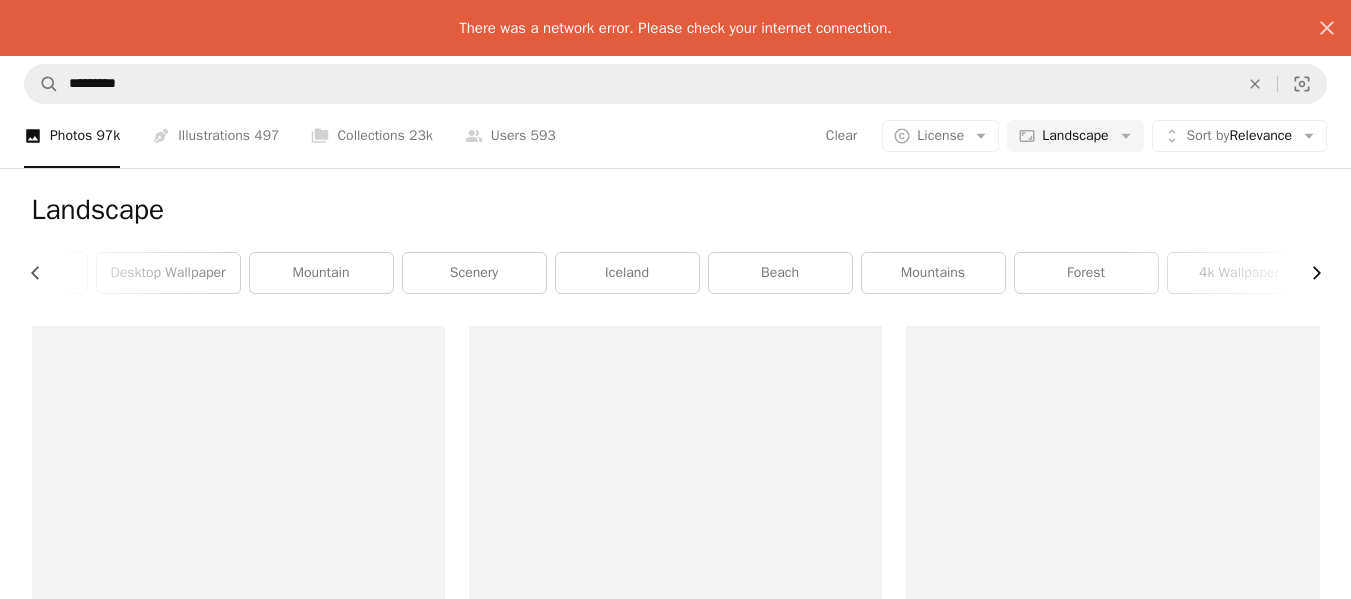 scroll, scrollTop: 0, scrollLeft: 300, axis: horizontal 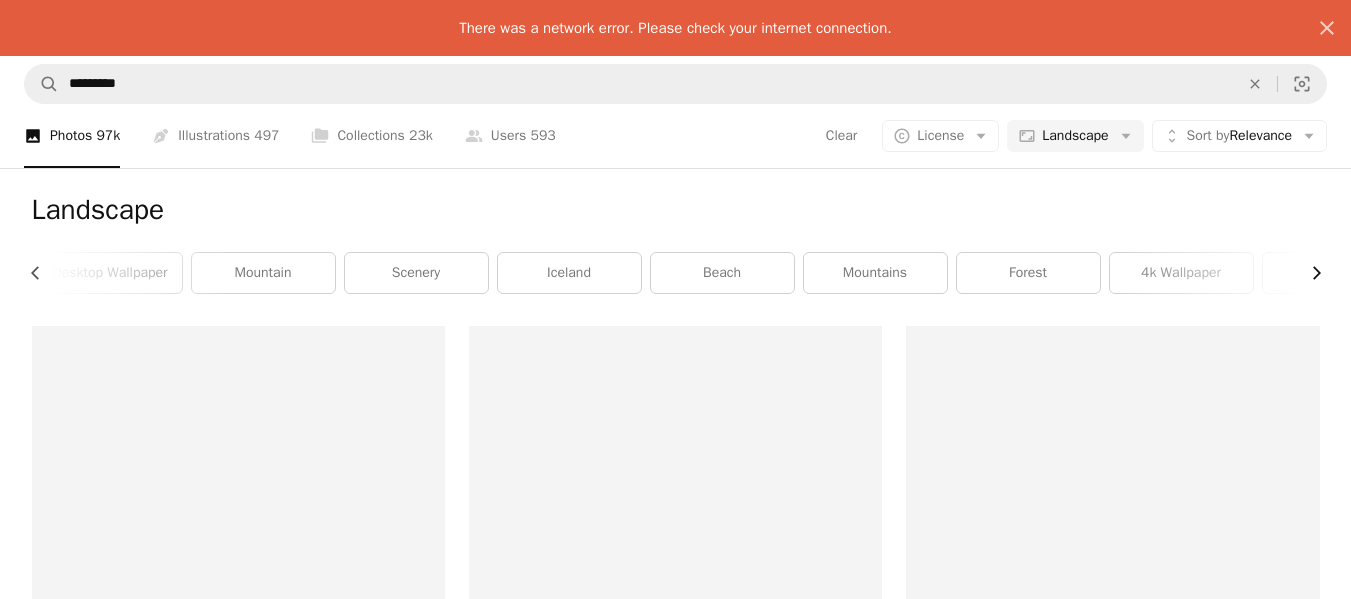 click on "Chevron right" 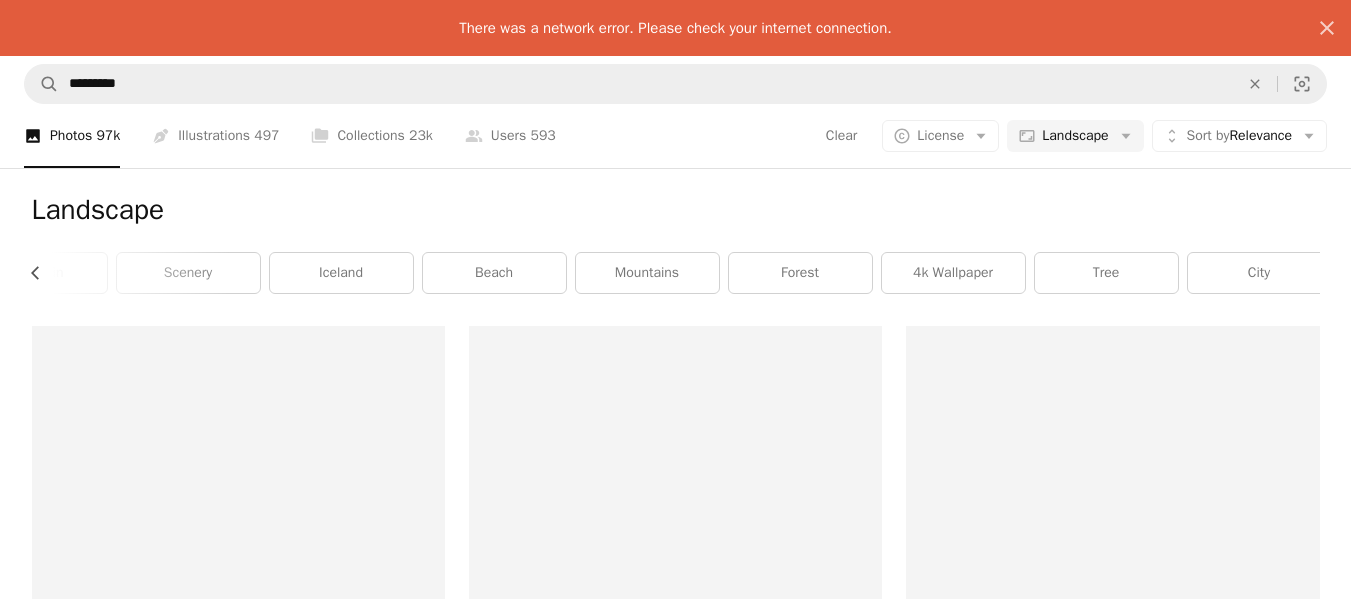 scroll, scrollTop: 0, scrollLeft: 540, axis: horizontal 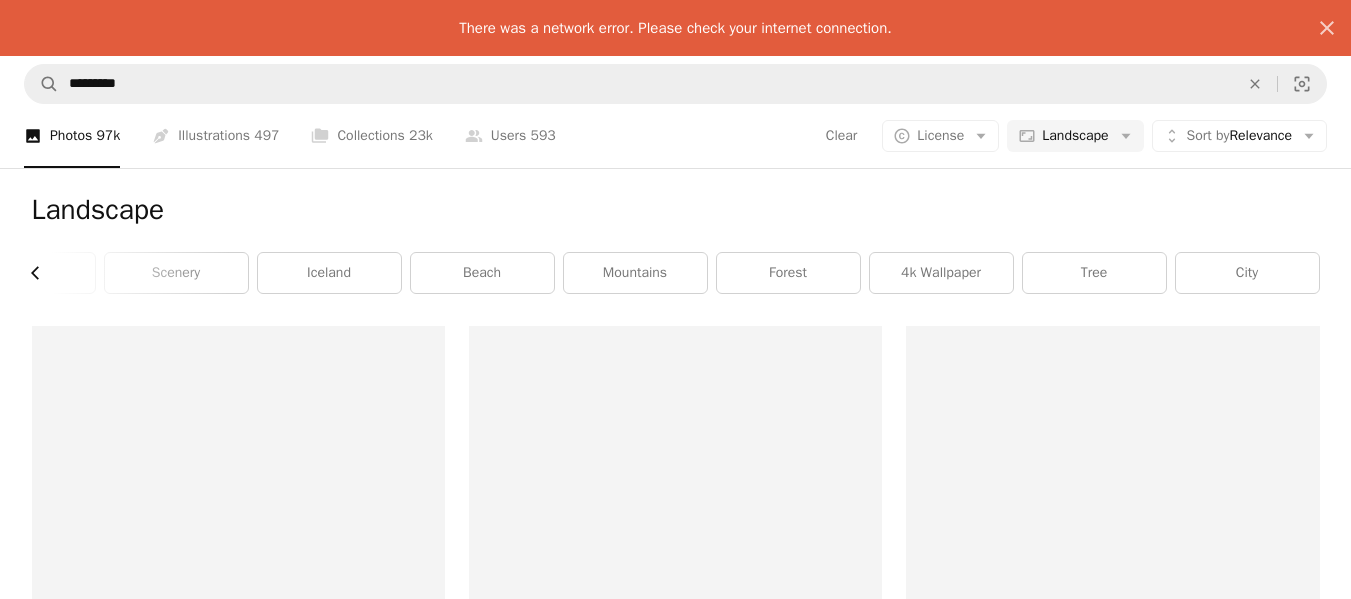 click on "Chevron left" 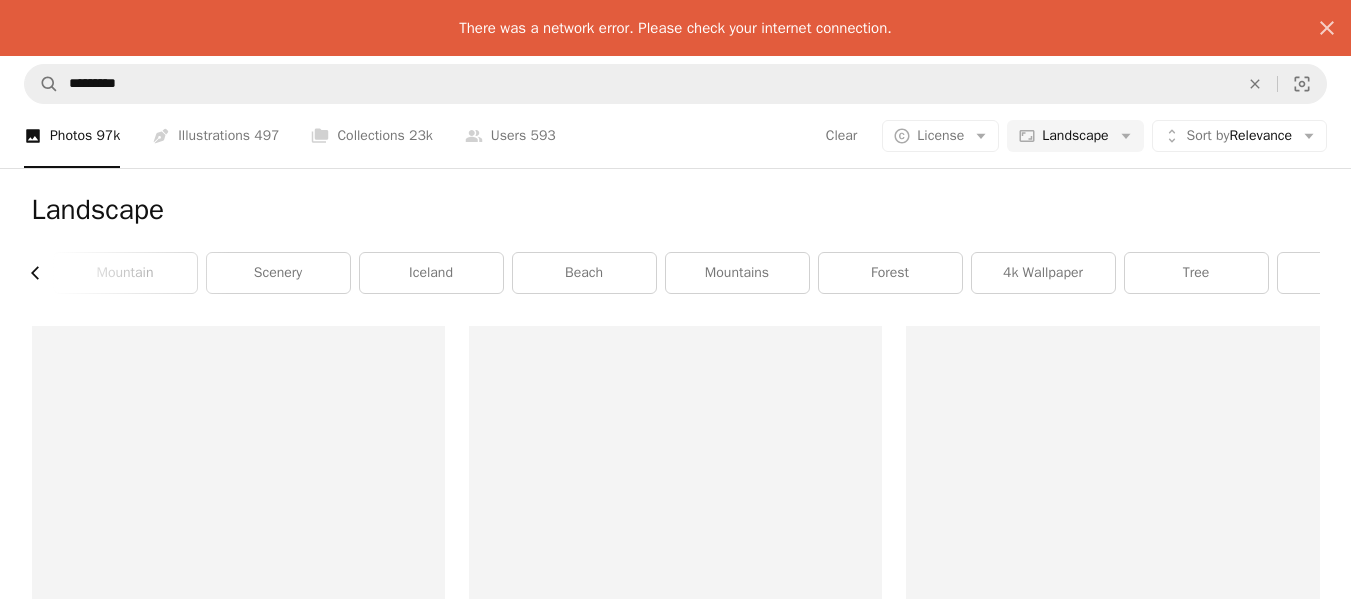 click on "Chevron left" 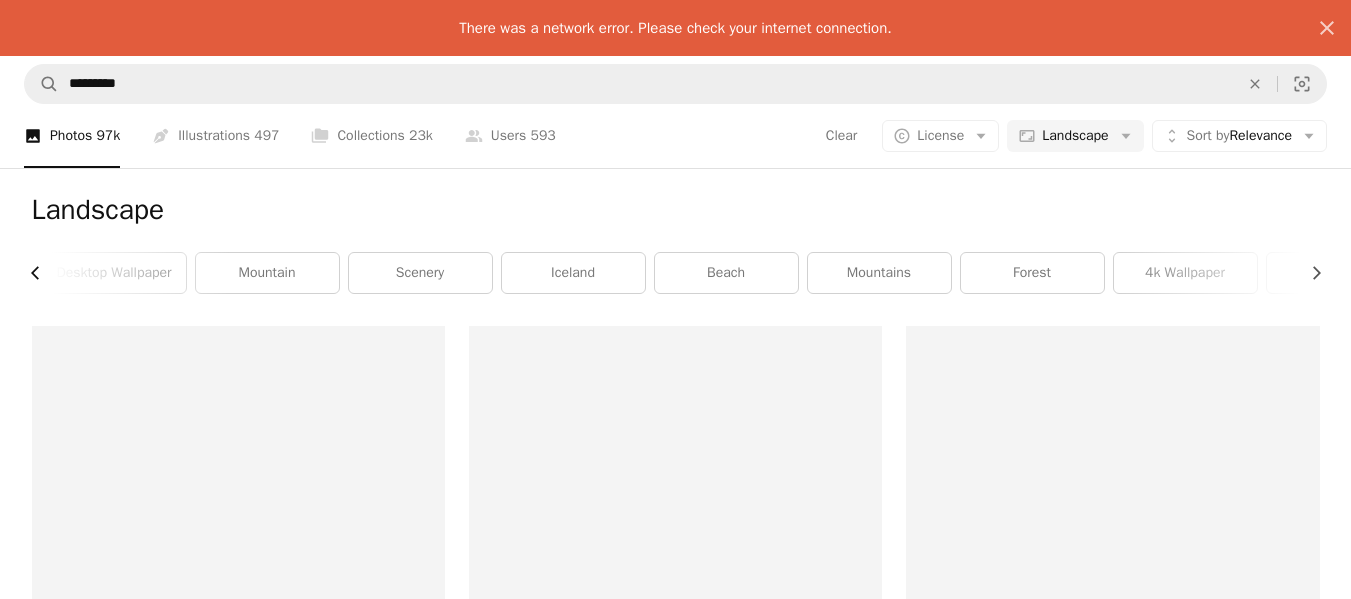 scroll, scrollTop: 0, scrollLeft: 63, axis: horizontal 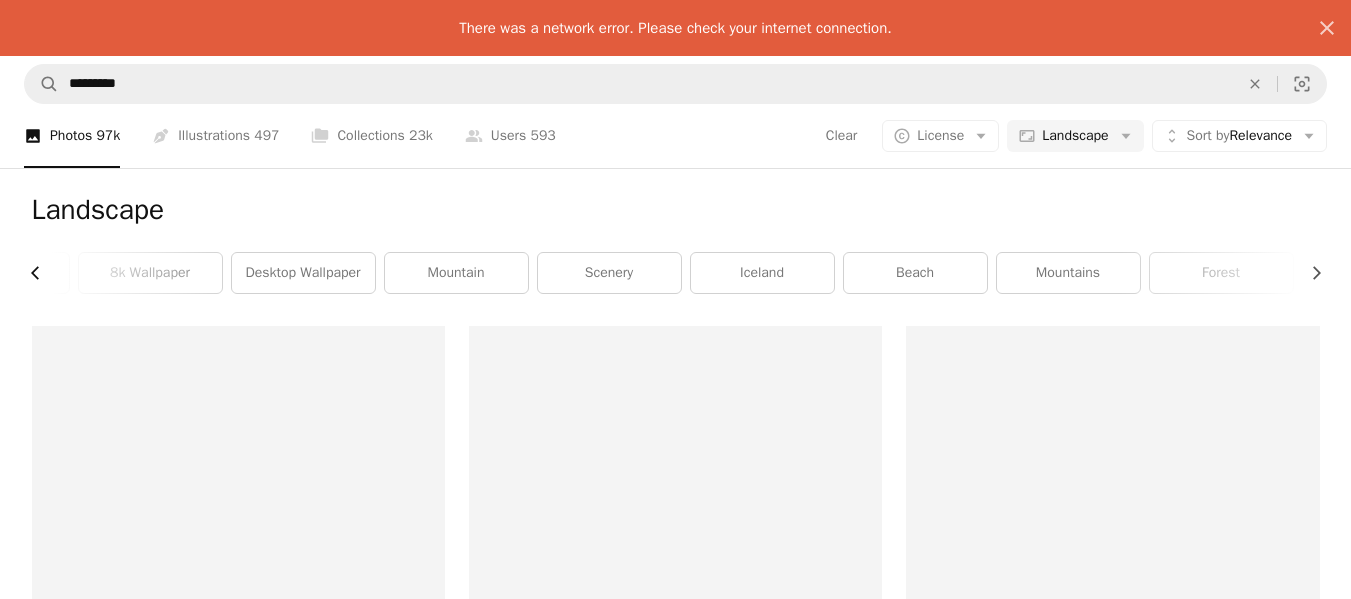 click on "Chevron left" 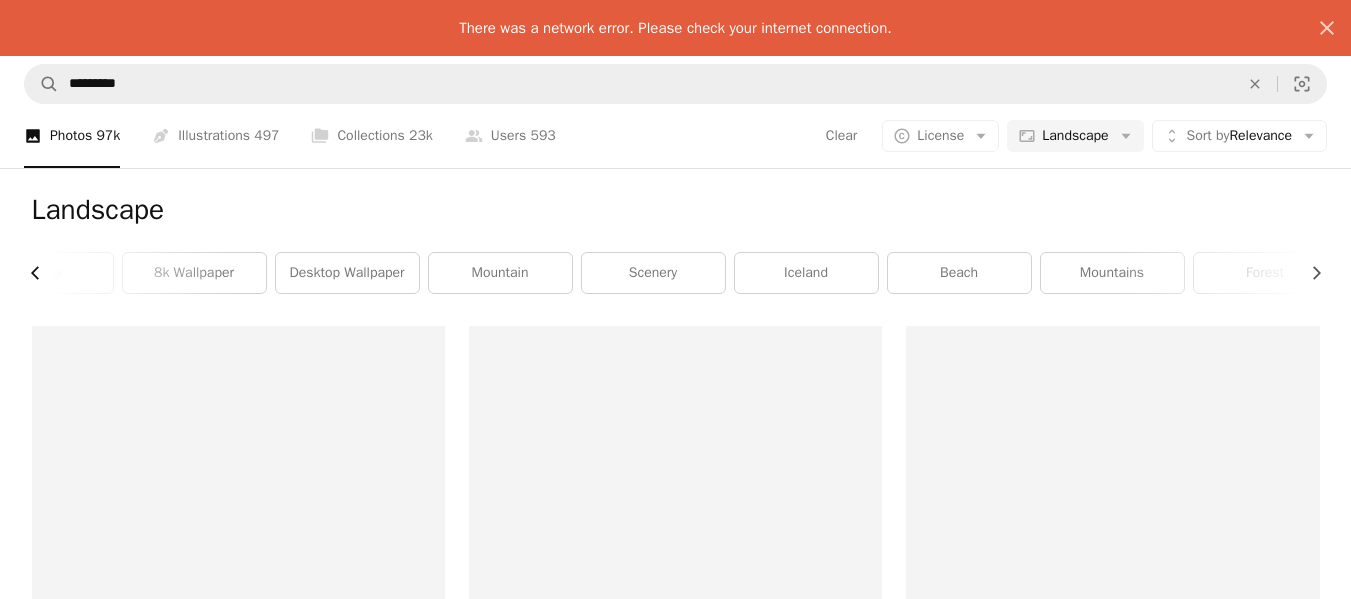 scroll, scrollTop: 0, scrollLeft: 0, axis: both 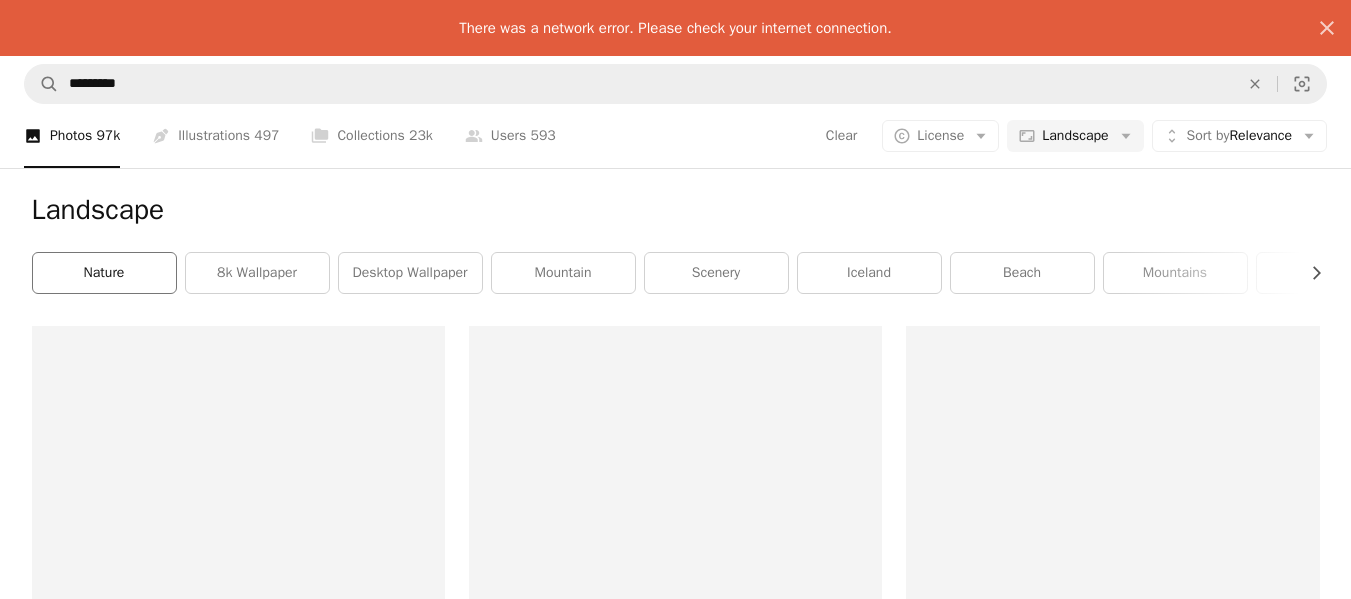 click on "nature" at bounding box center (104, 273) 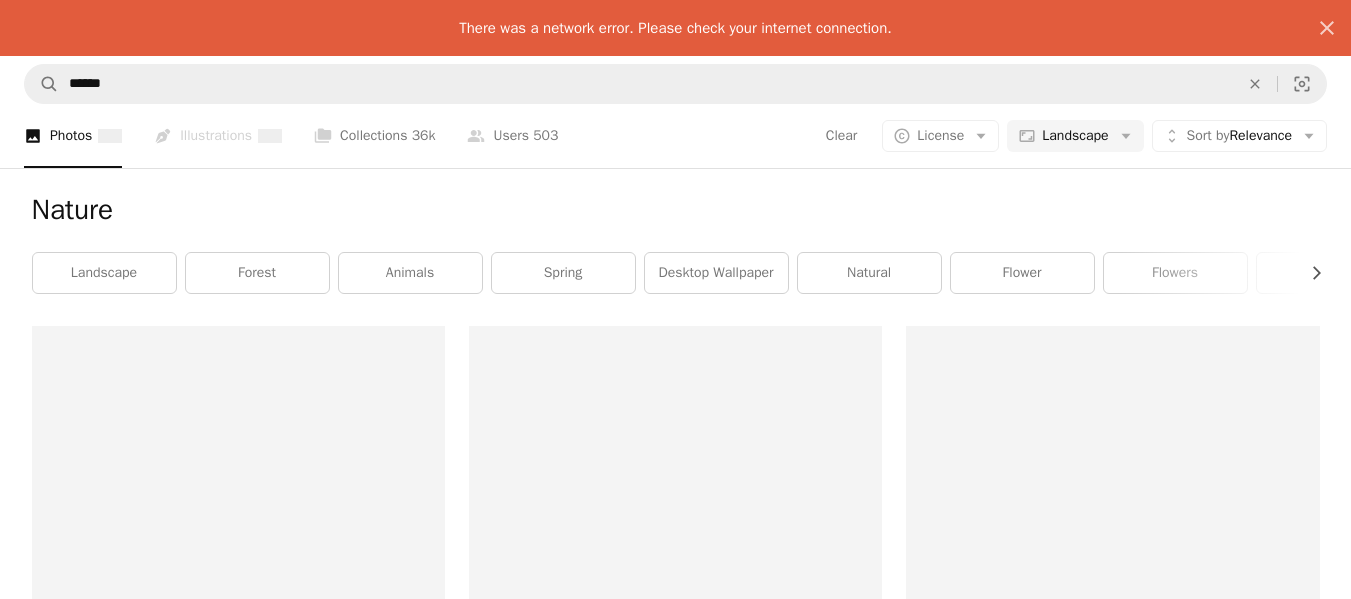 click on "landscape" at bounding box center (104, 273) 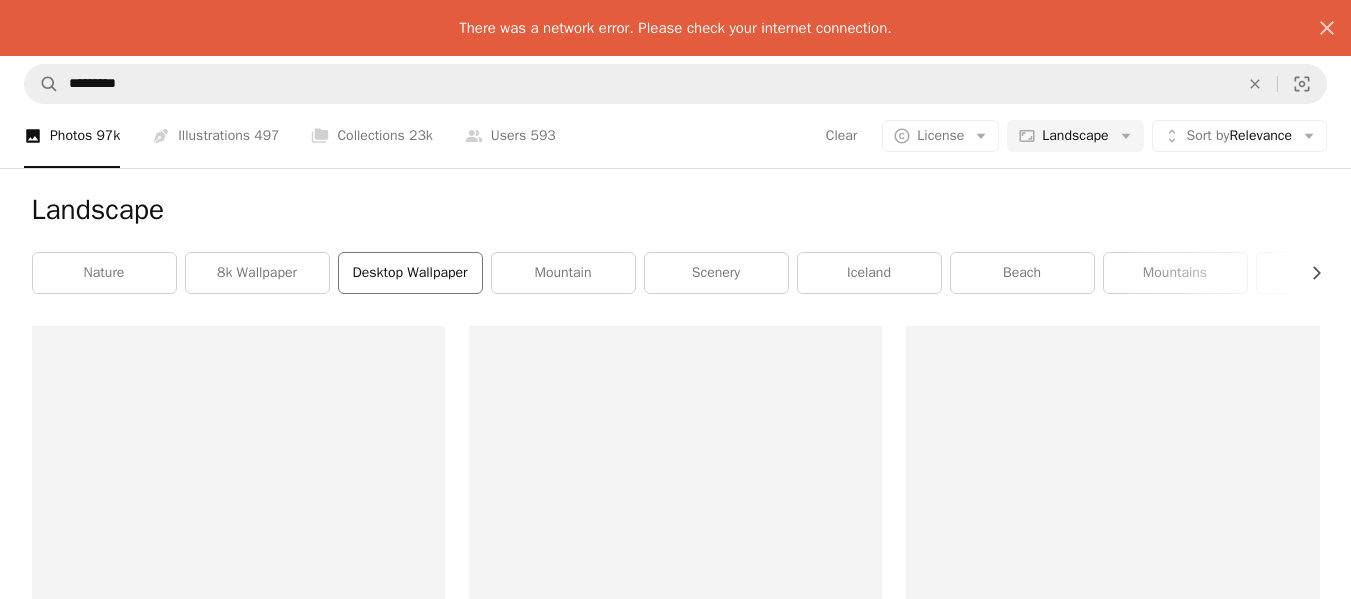 click on "desktop wallpaper" at bounding box center [410, 273] 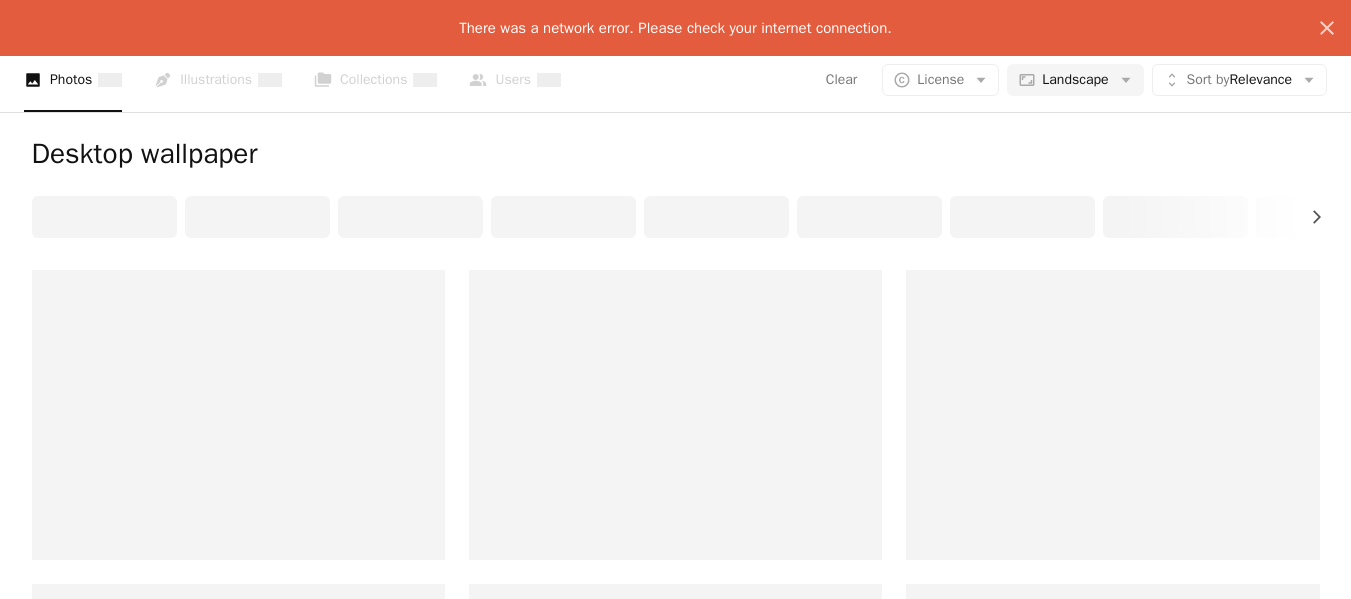 scroll, scrollTop: 167, scrollLeft: 0, axis: vertical 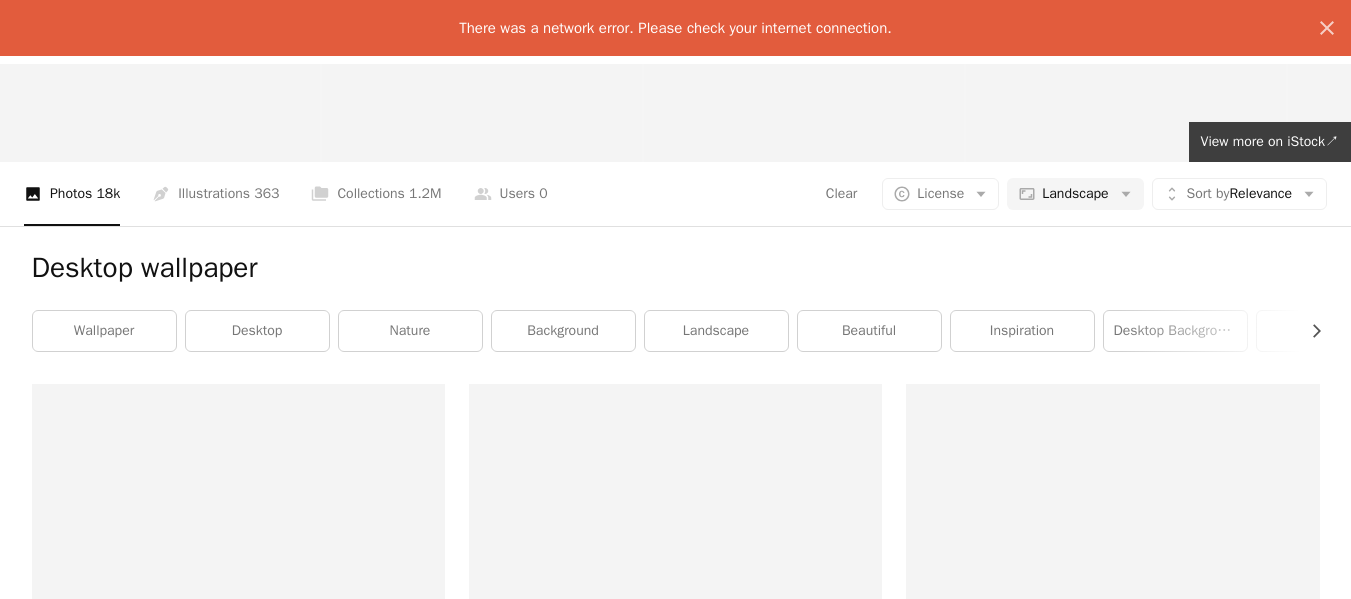 drag, startPoint x: 613, startPoint y: 471, endPoint x: 586, endPoint y: 478, distance: 27.89265 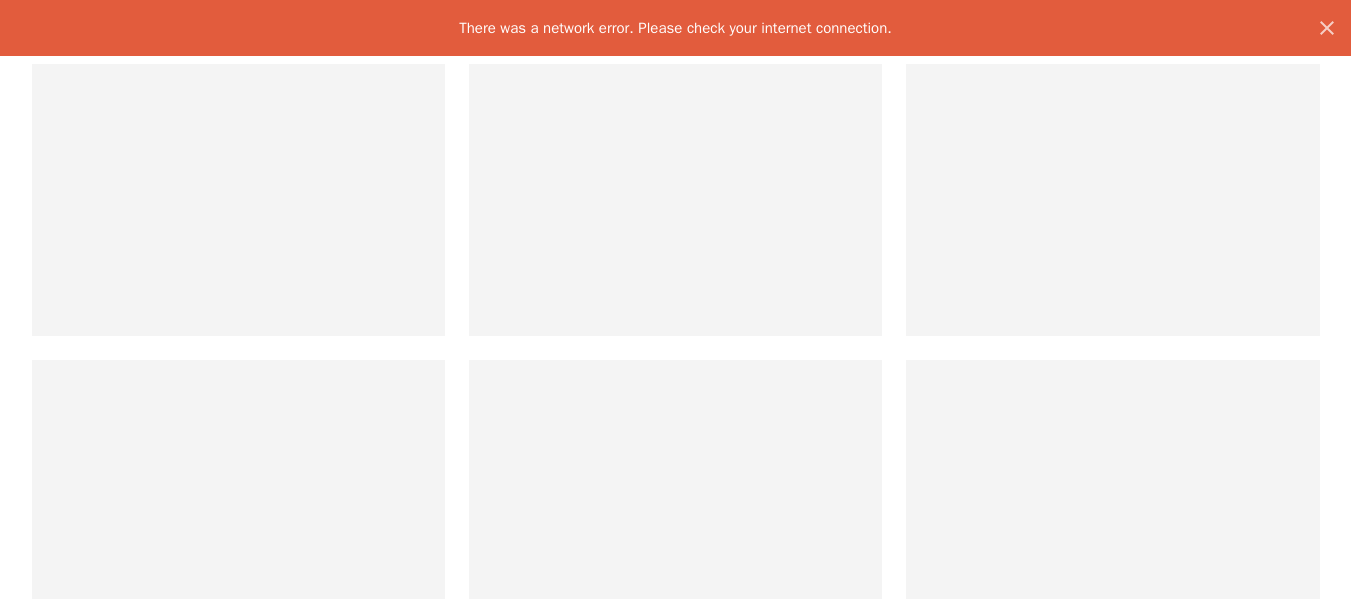 scroll, scrollTop: 0, scrollLeft: 0, axis: both 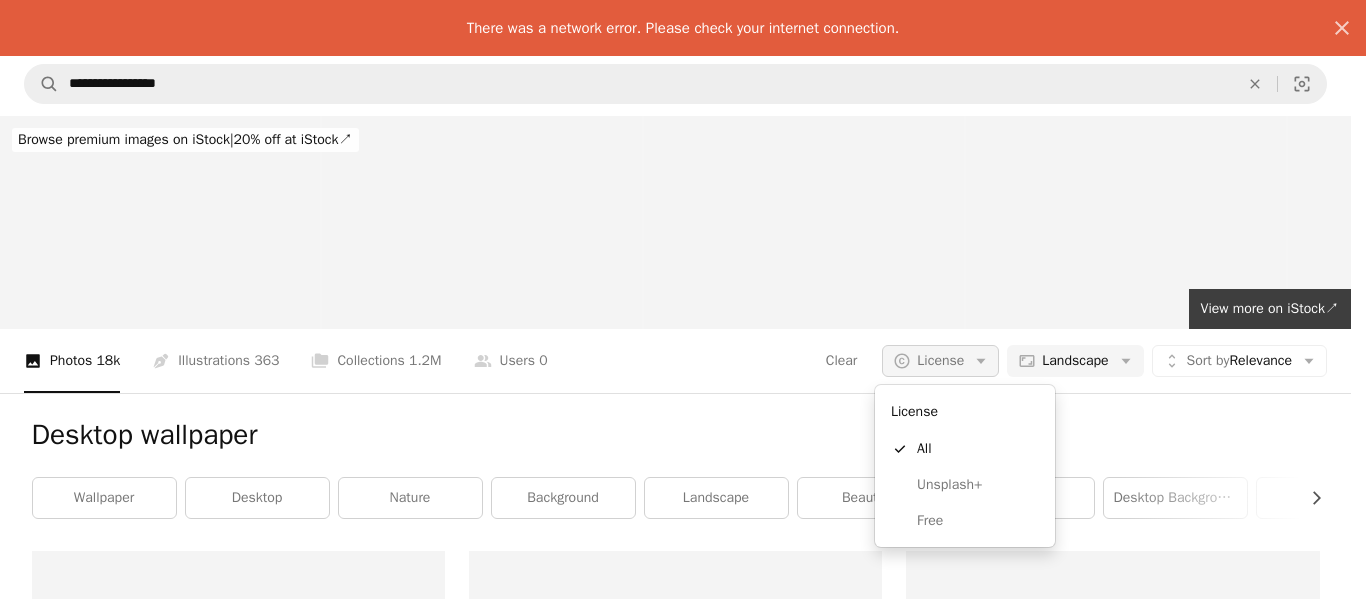 click on "Arrow down" 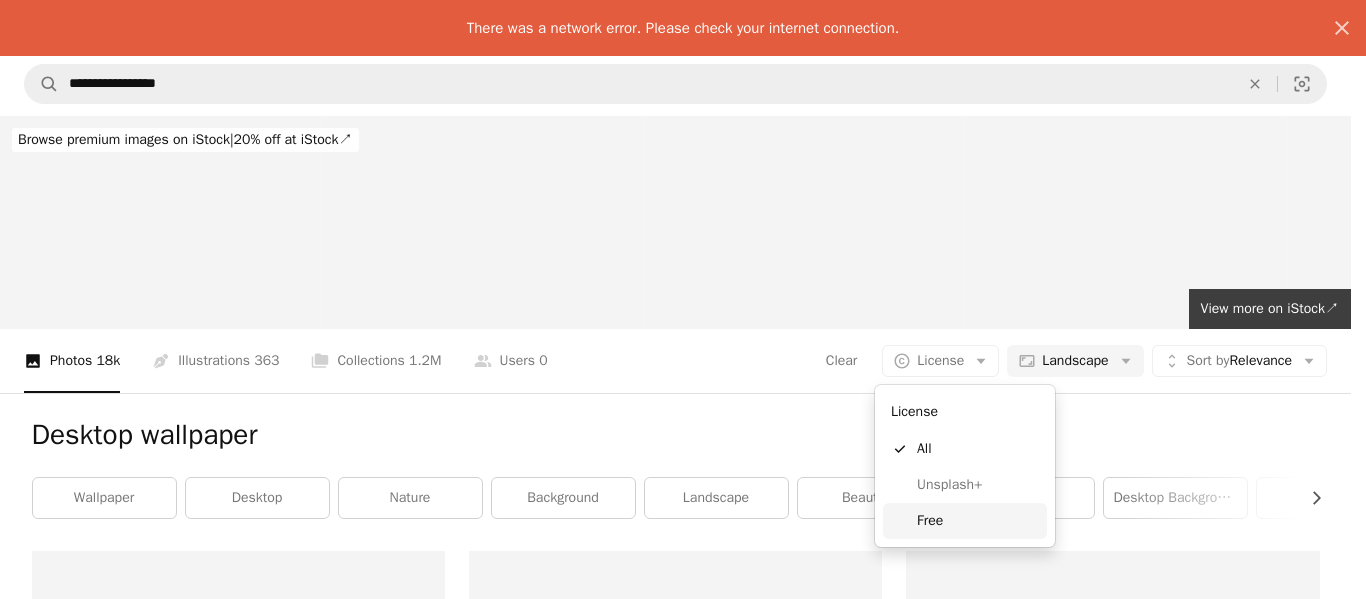 click on "Free" at bounding box center [978, 521] 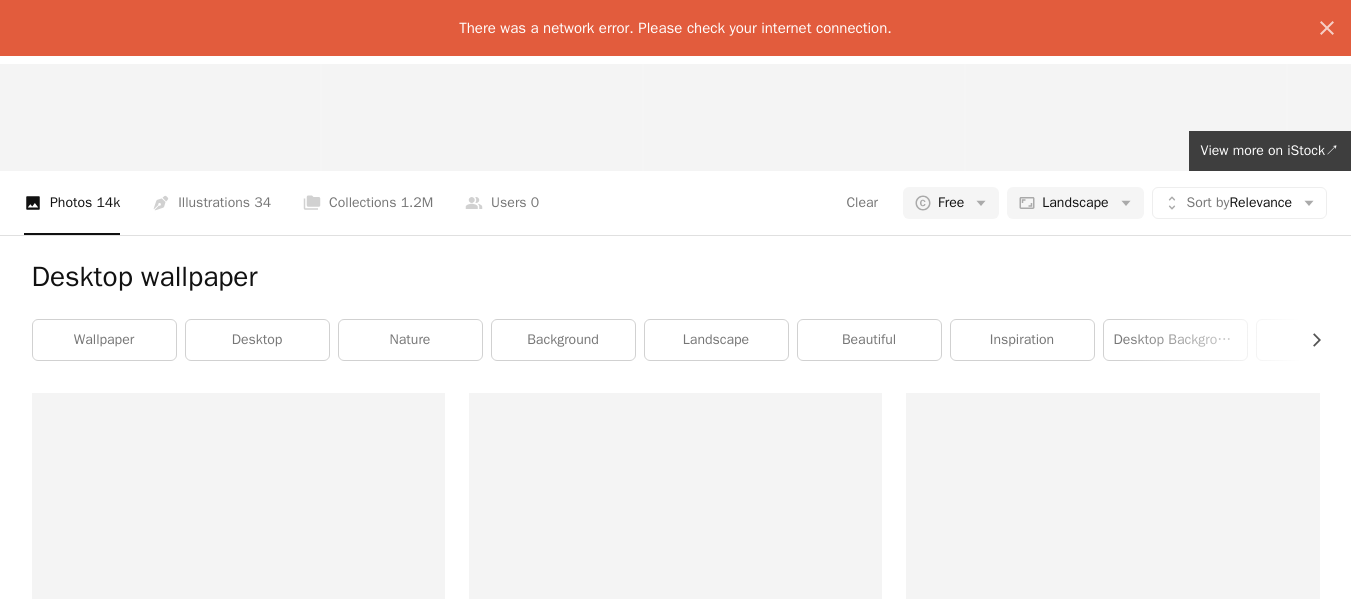 scroll, scrollTop: 0, scrollLeft: 0, axis: both 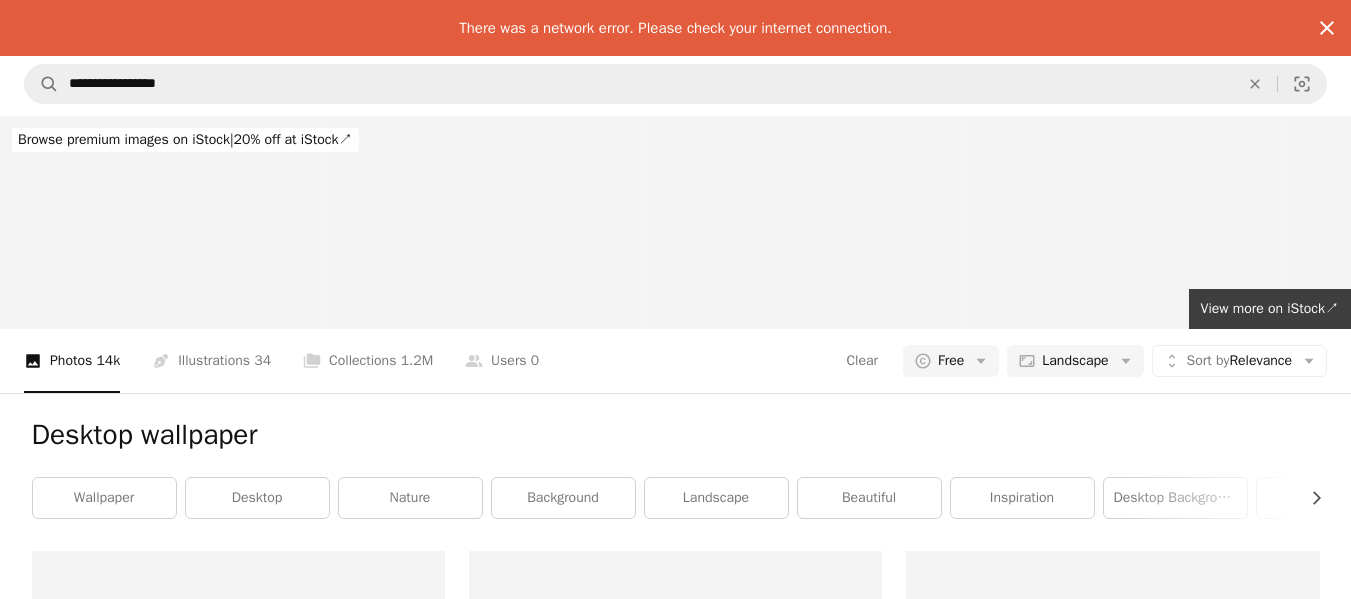 click on "An X shape" 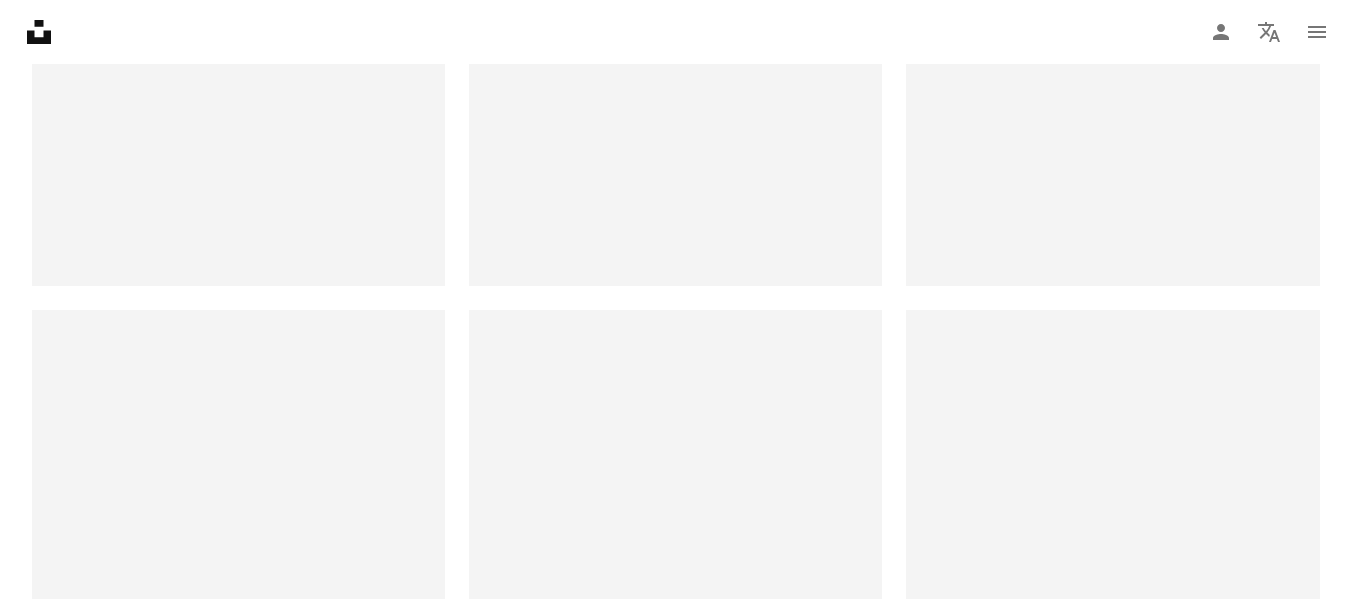 scroll, scrollTop: 1808, scrollLeft: 0, axis: vertical 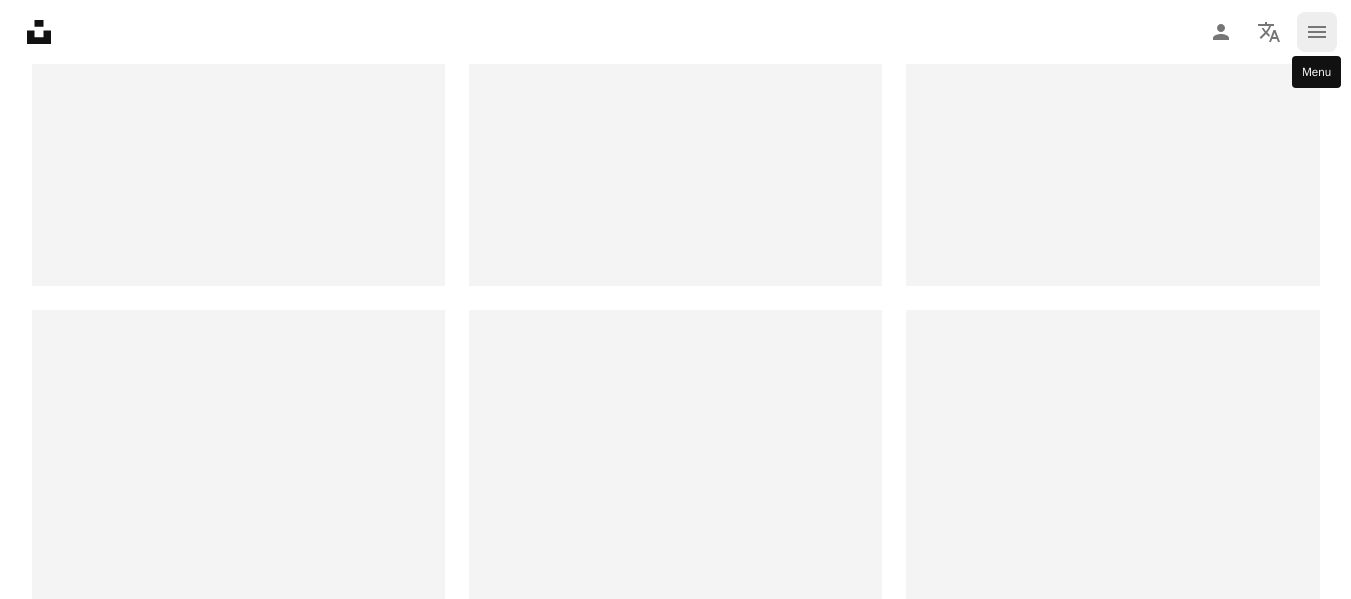 click 